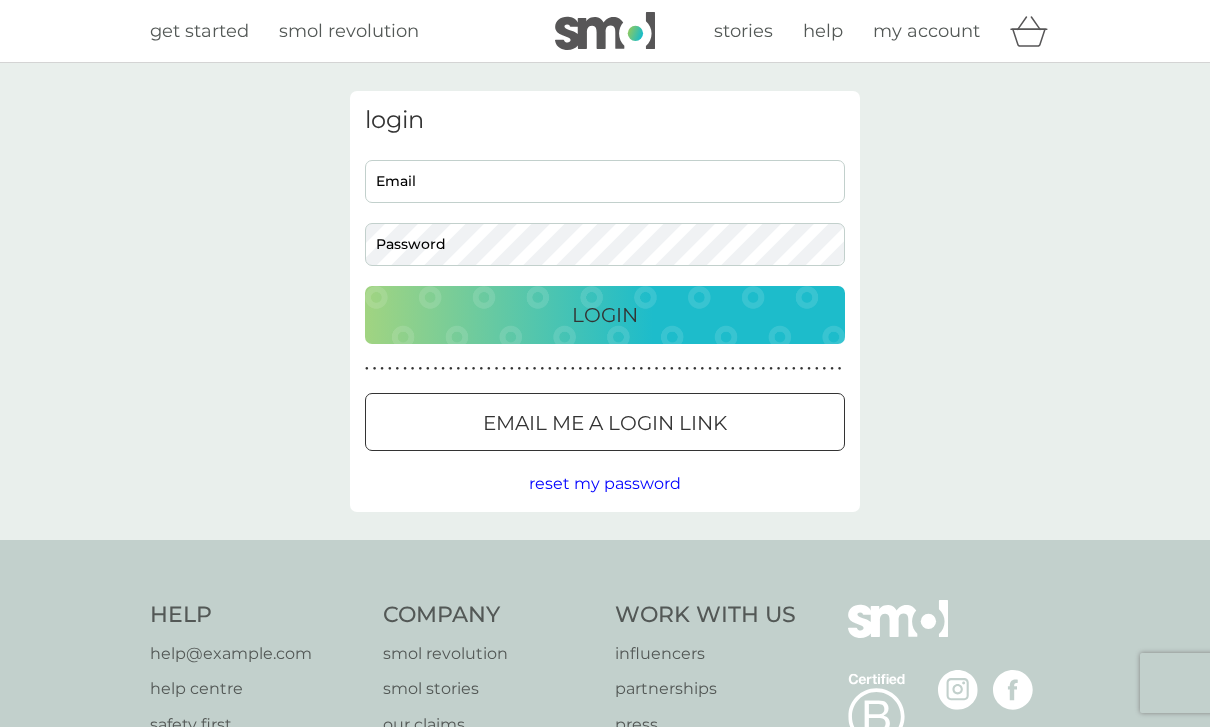 scroll, scrollTop: 0, scrollLeft: 0, axis: both 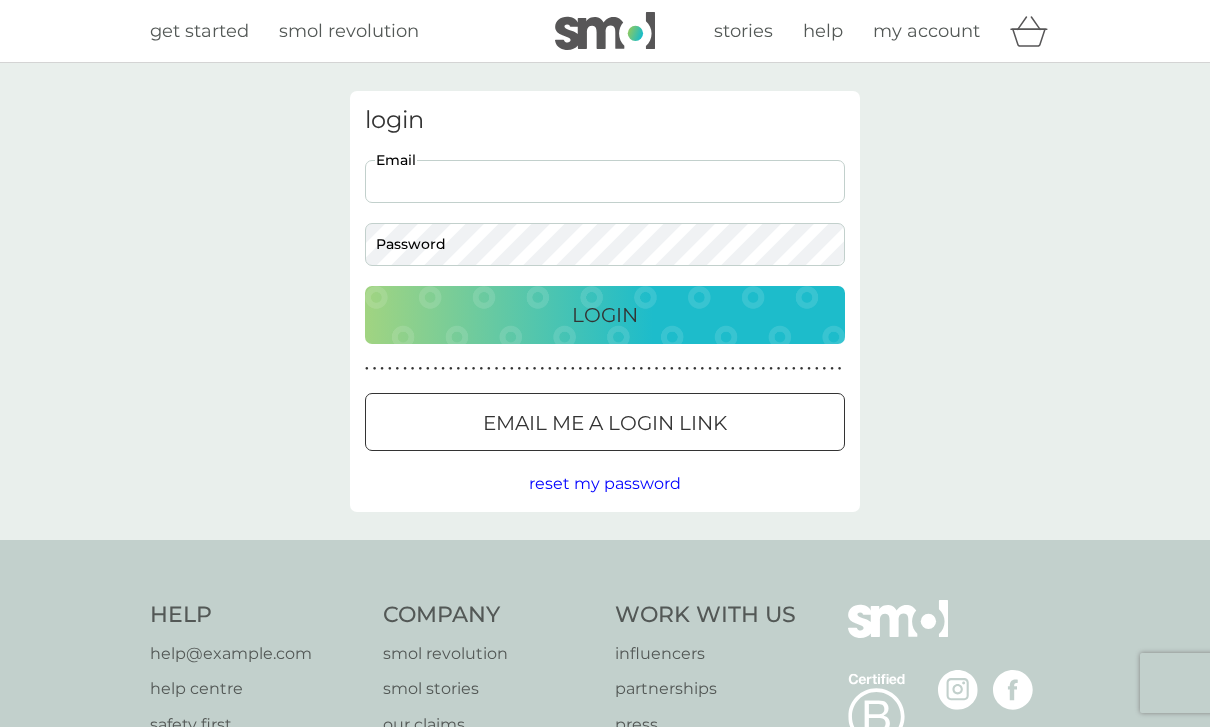 type on "kimtherese.loyalty@example.com" 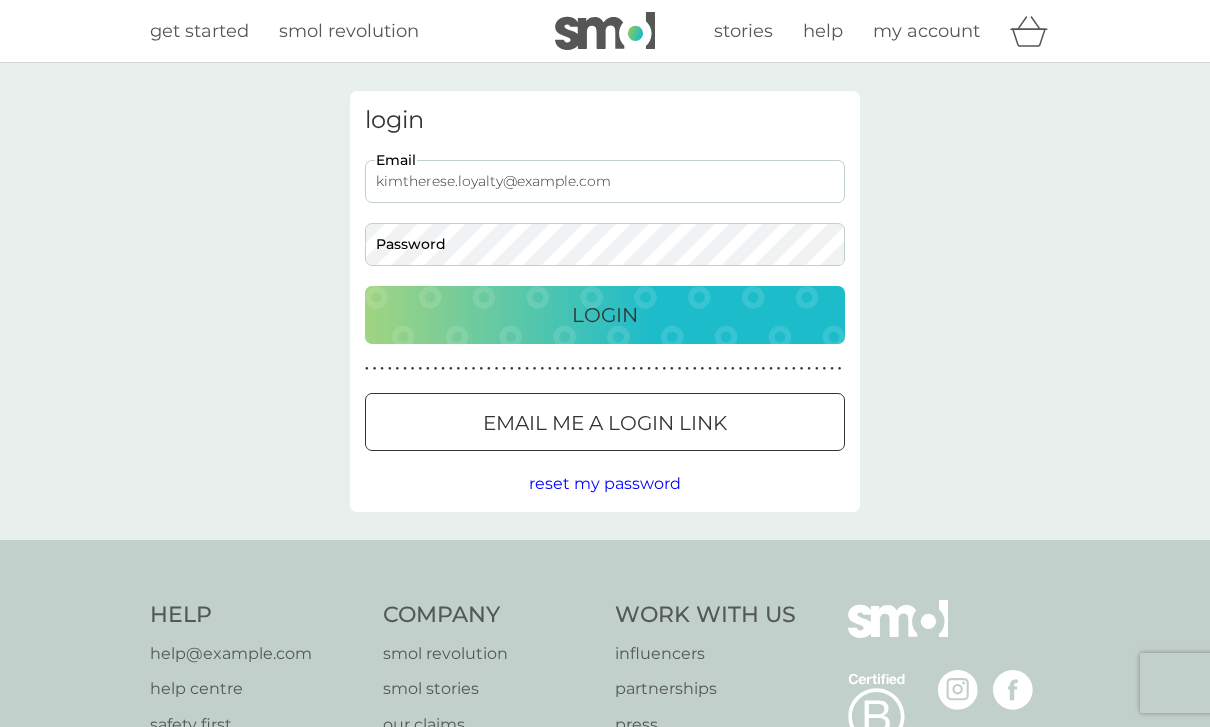 click on "Login" at bounding box center (605, 315) 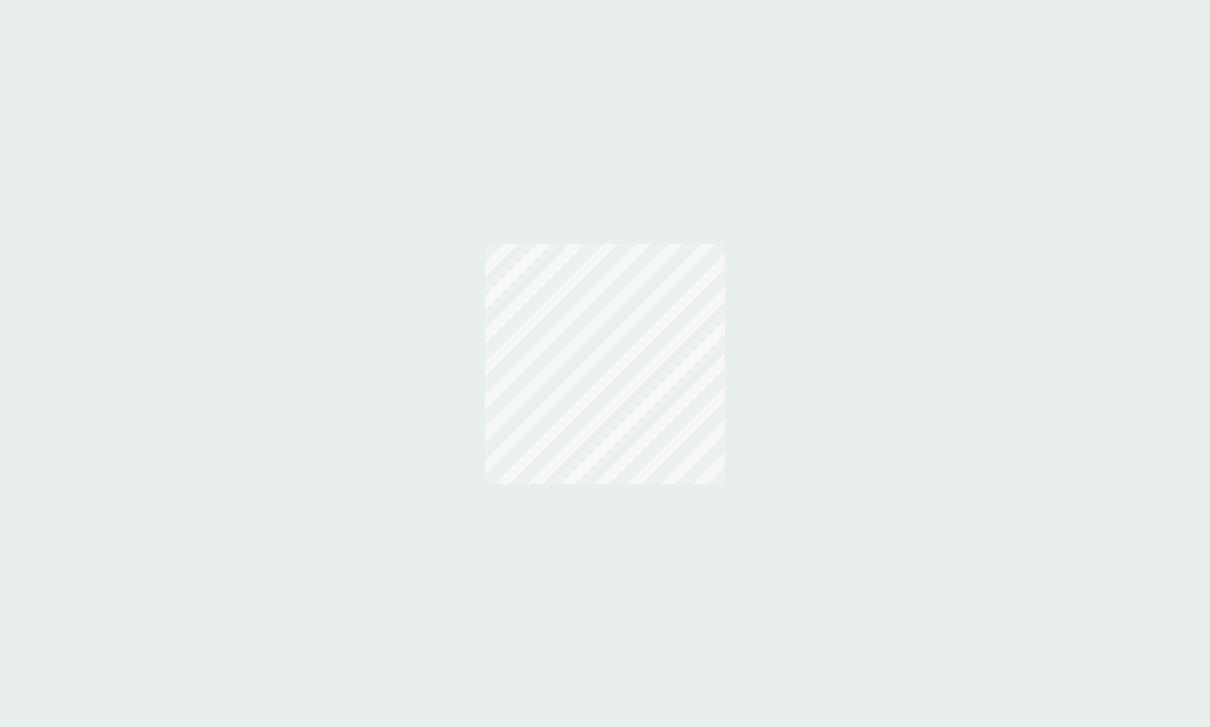 scroll, scrollTop: 0, scrollLeft: 0, axis: both 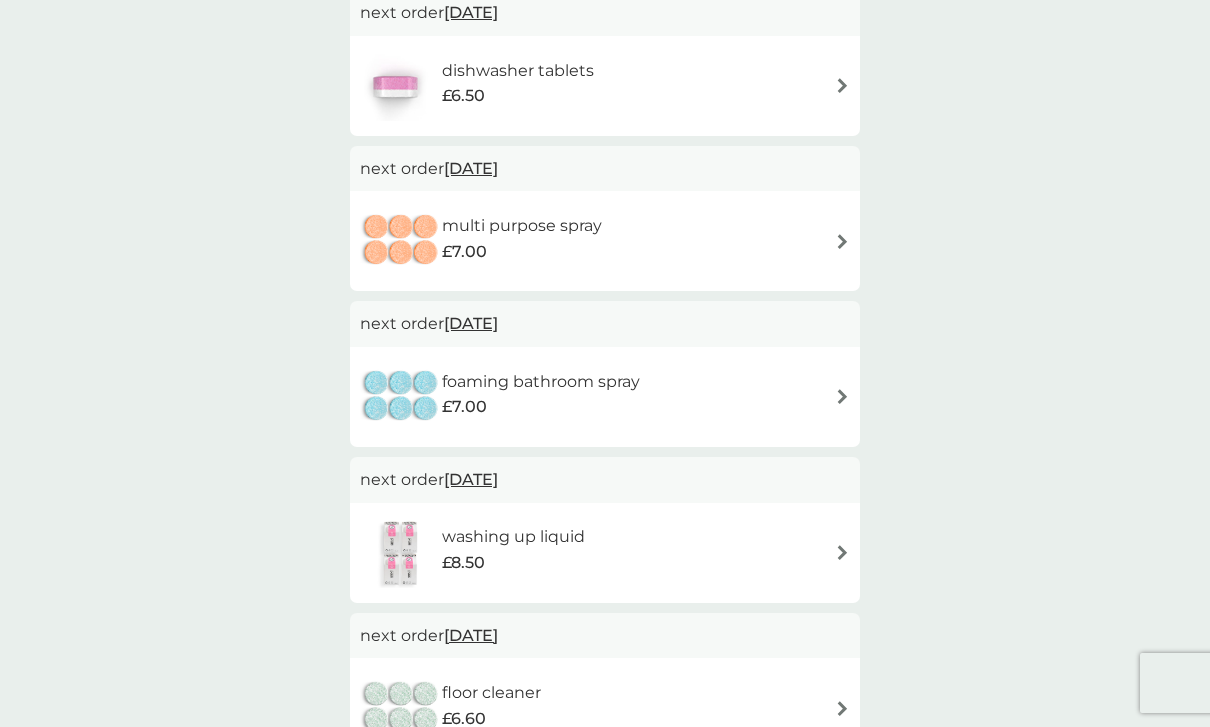 click on "[DATE]" at bounding box center [471, 479] 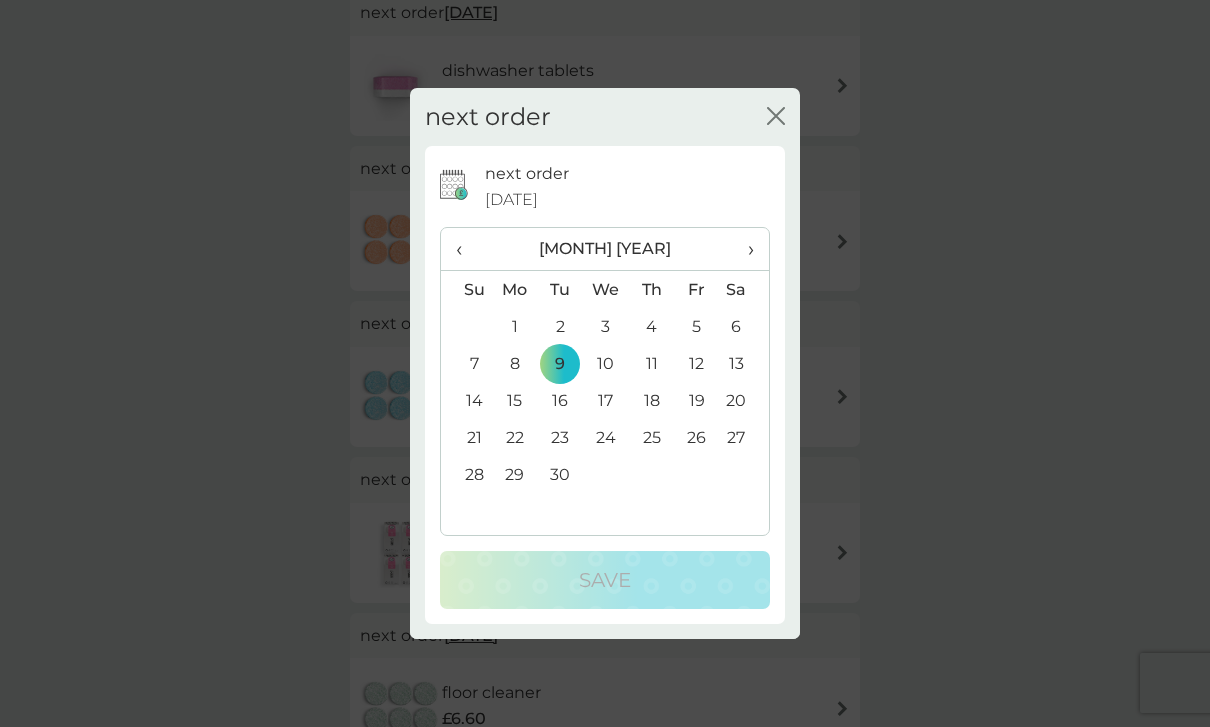 click on "‹" at bounding box center (466, 249) 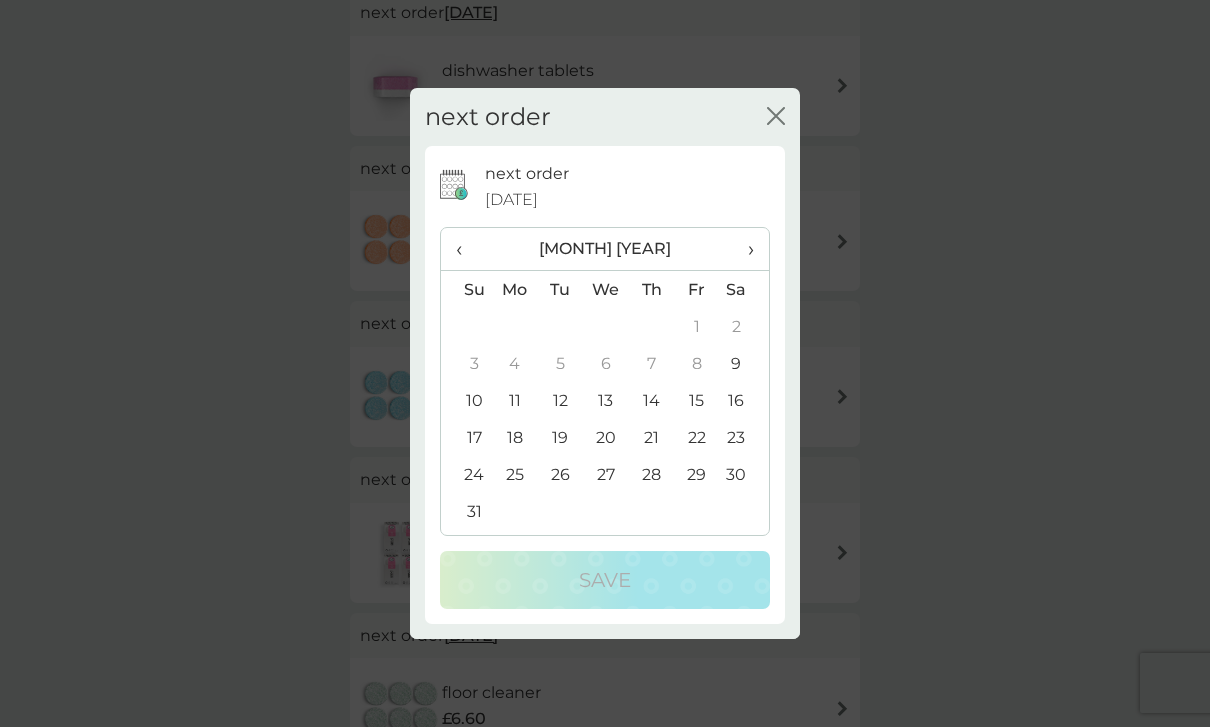 click on "9" at bounding box center (744, 363) 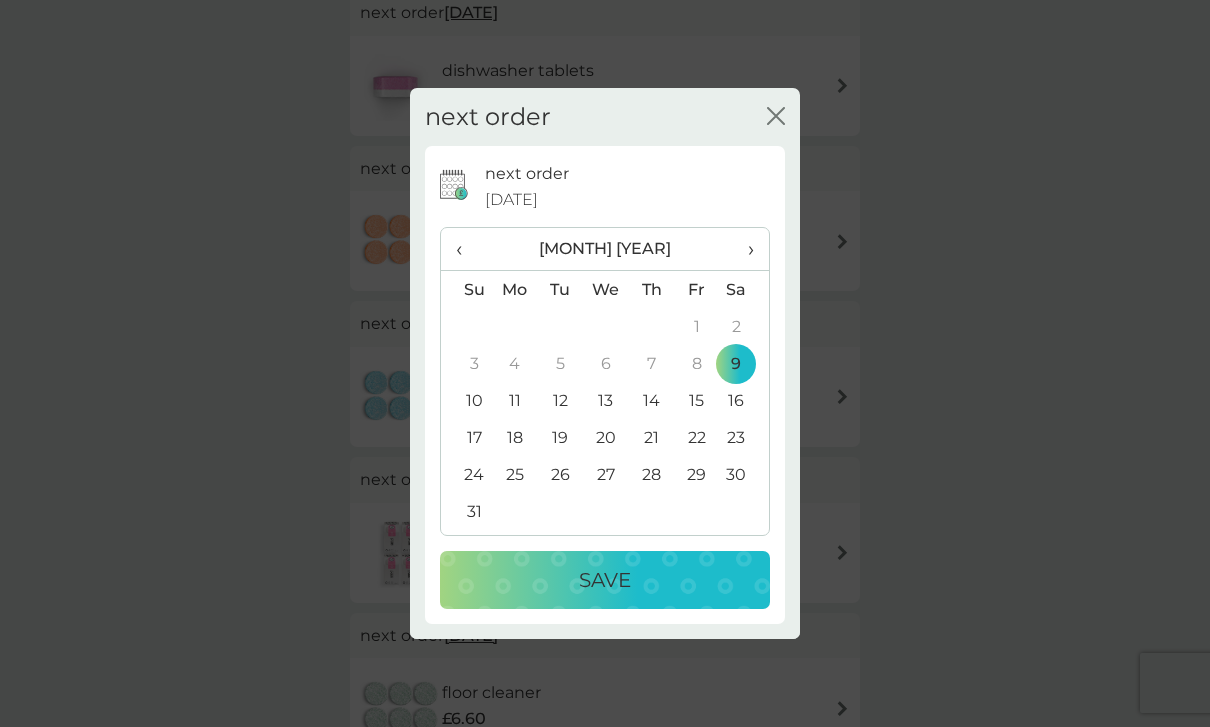 click on "Save" at bounding box center (605, 580) 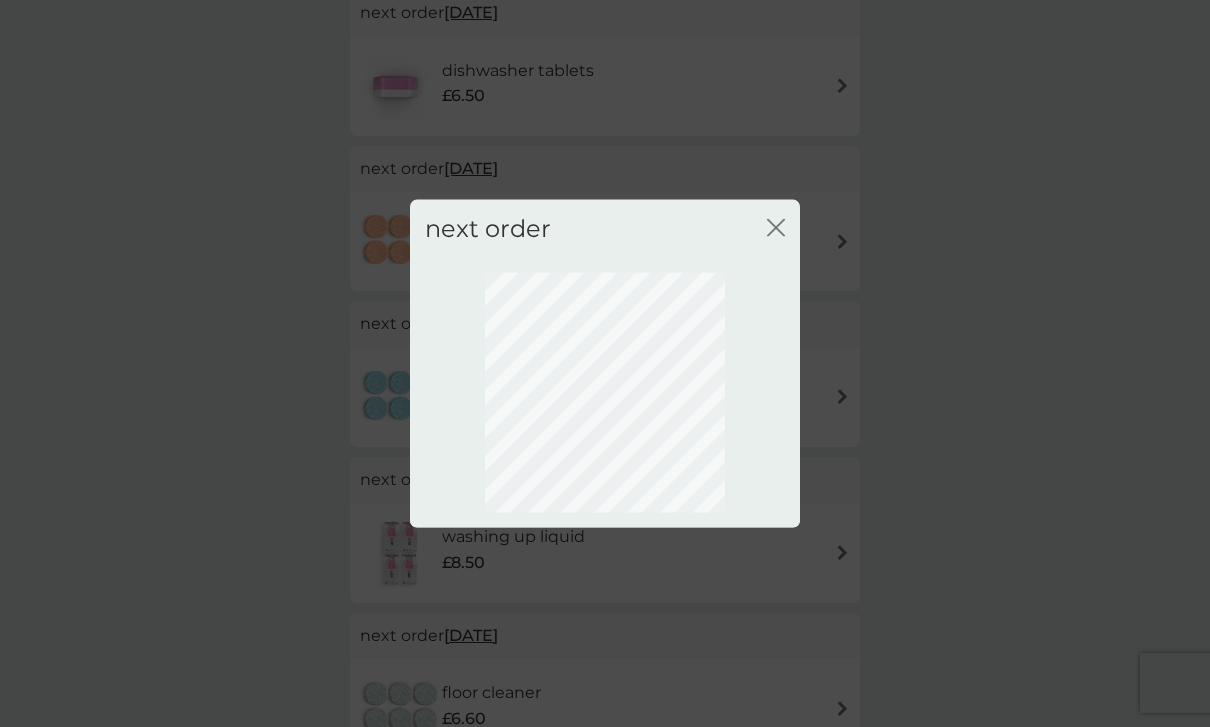 scroll, scrollTop: 46, scrollLeft: 0, axis: vertical 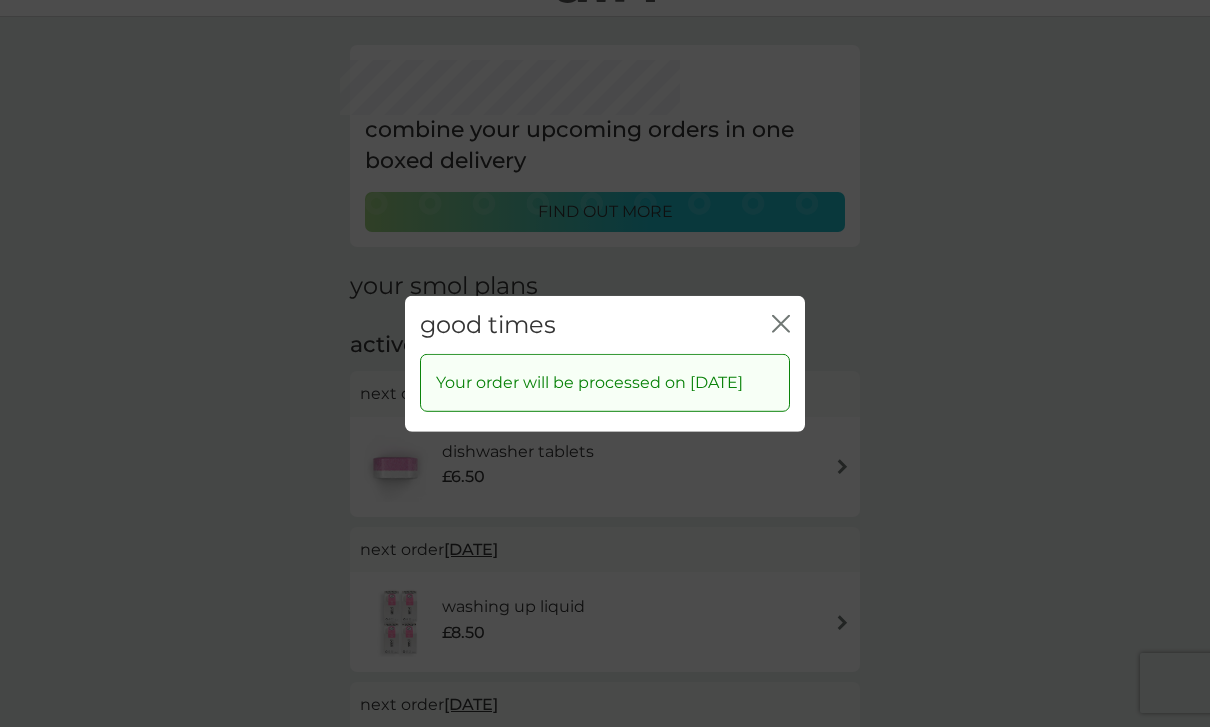 click on "close" 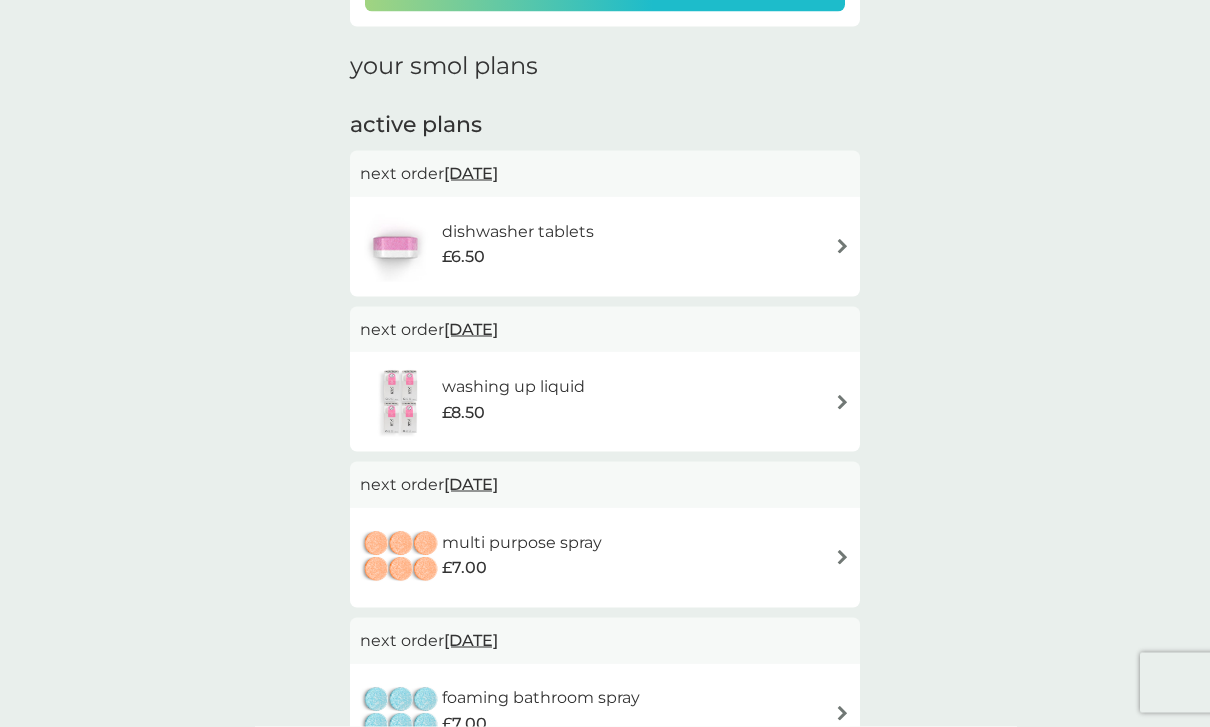 scroll, scrollTop: 269, scrollLeft: 0, axis: vertical 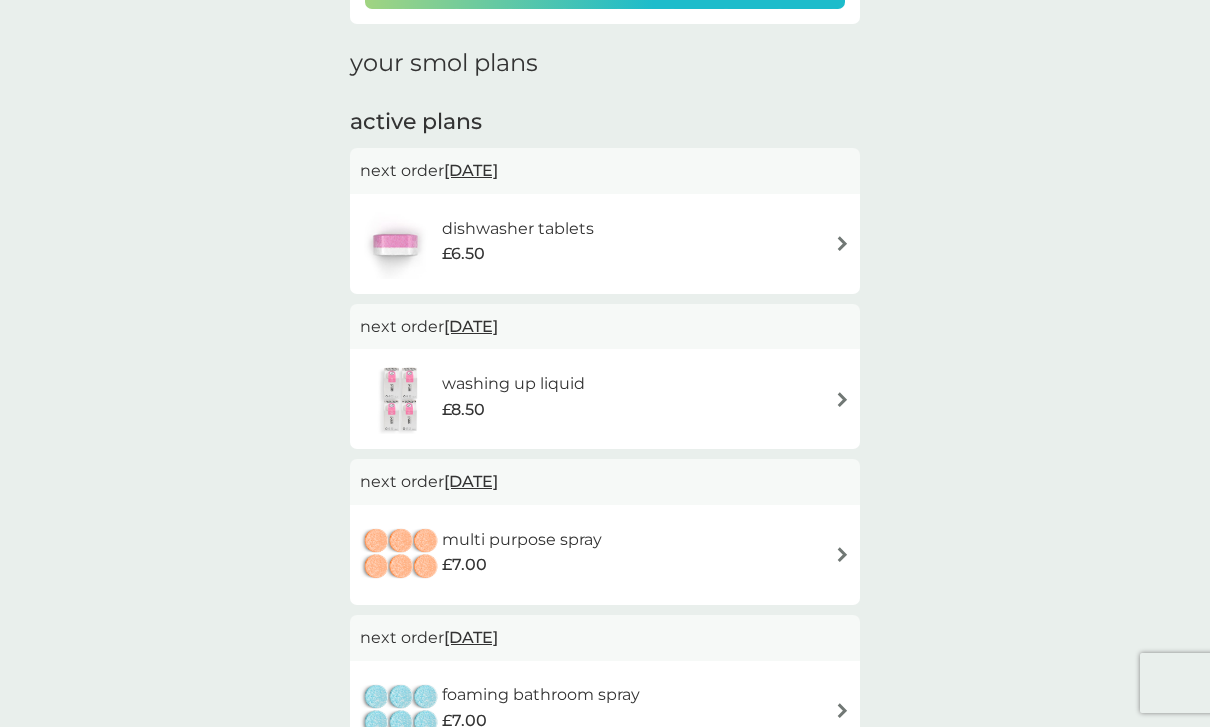 click on "dishwasher tablets £6.50" at bounding box center [605, 244] 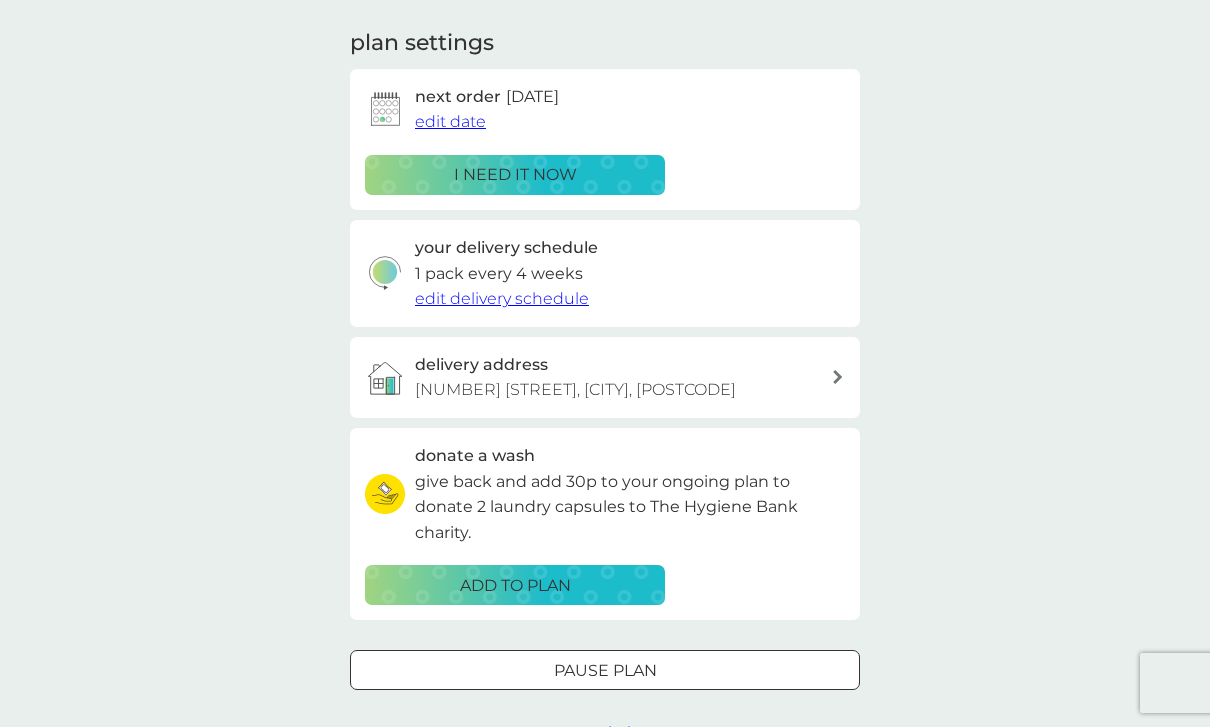 scroll, scrollTop: 0, scrollLeft: 0, axis: both 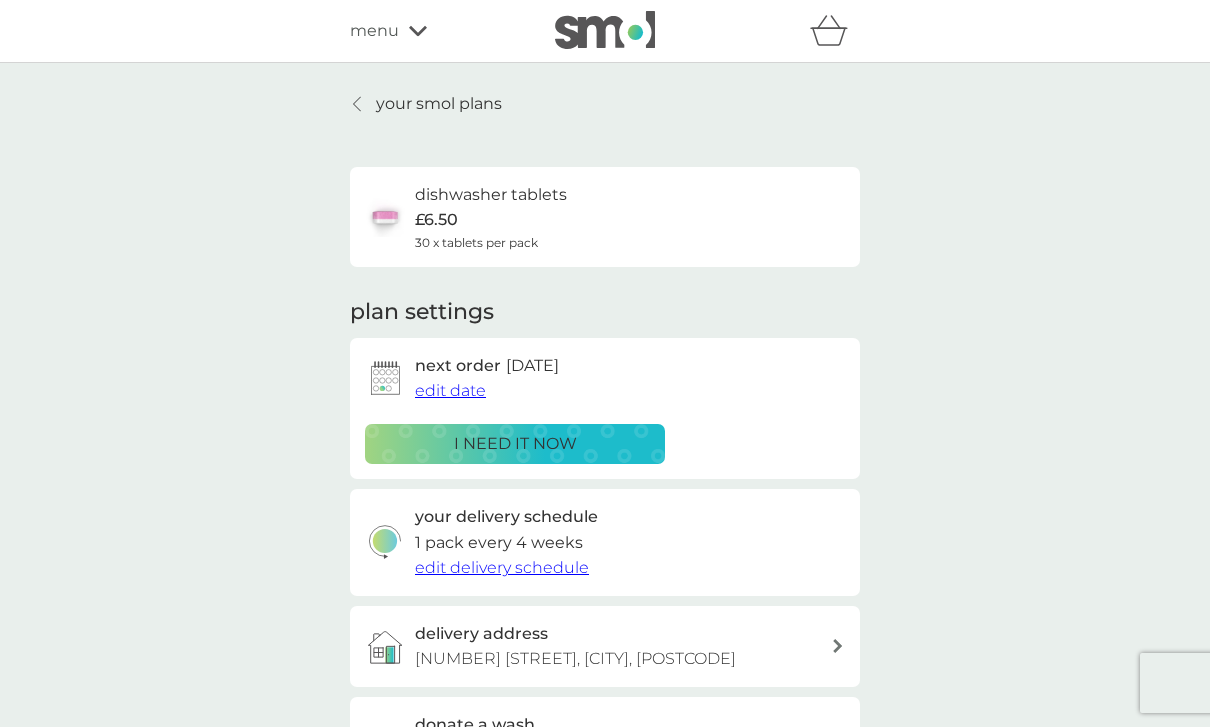 click on "your smol plans" at bounding box center [426, 104] 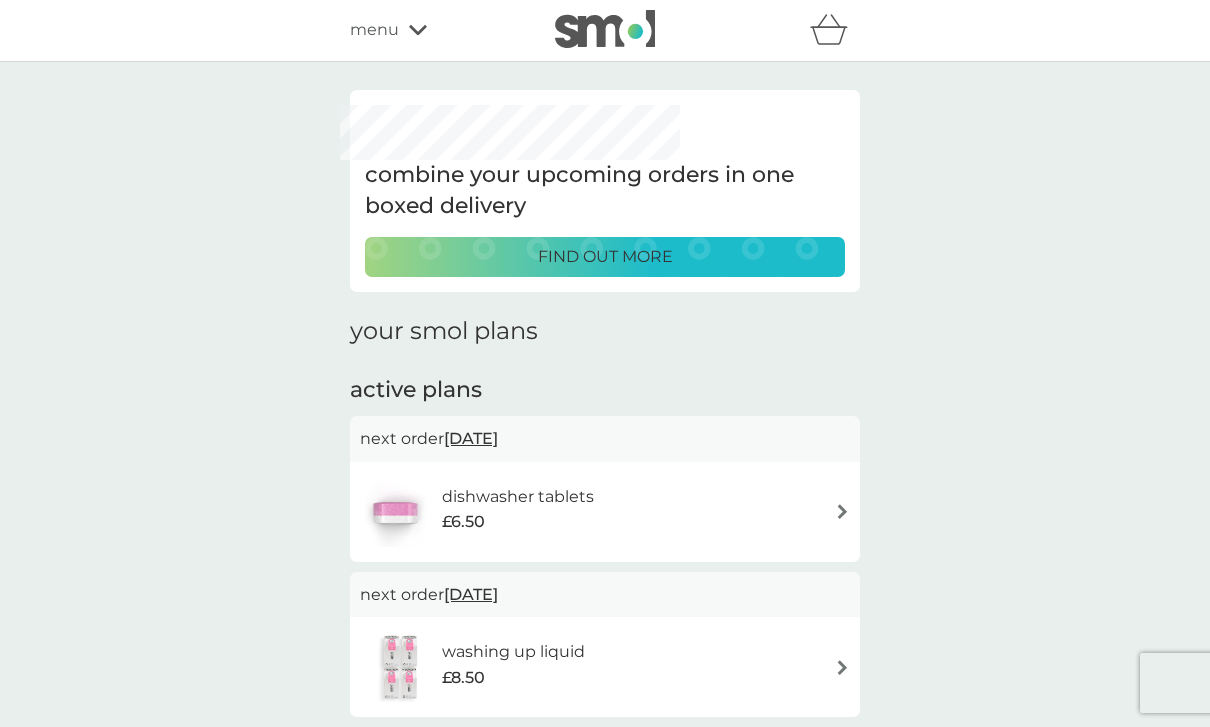 scroll, scrollTop: 0, scrollLeft: 0, axis: both 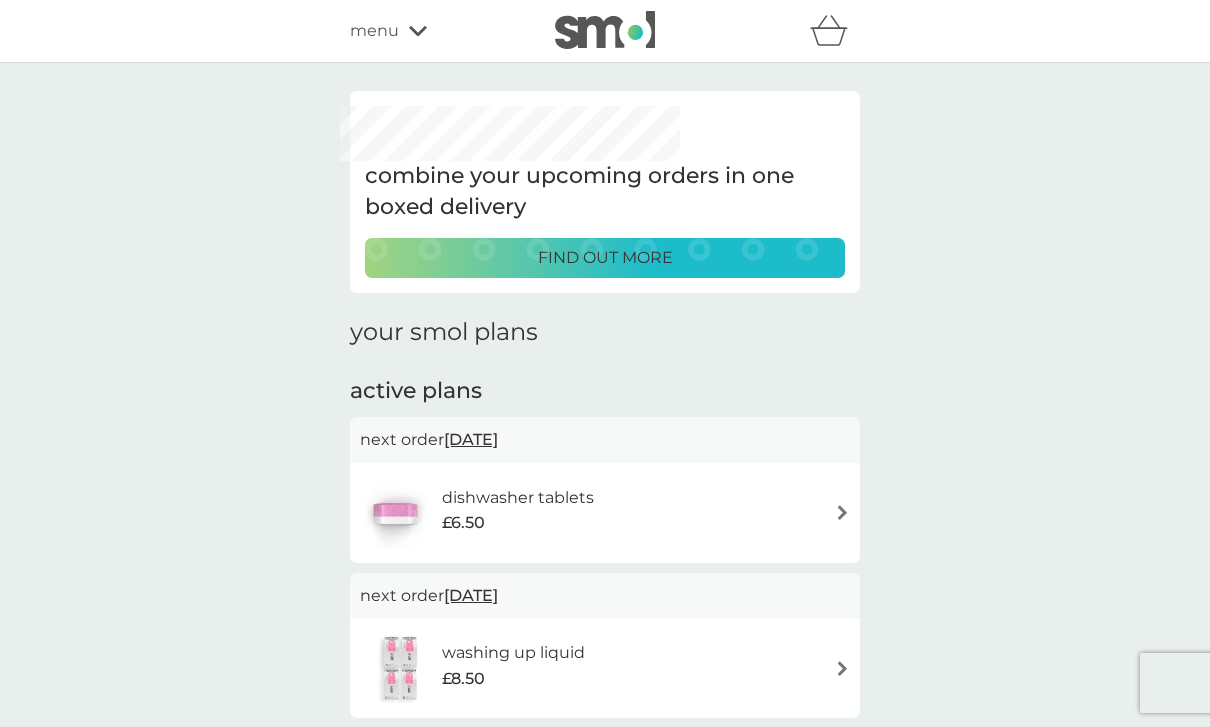 click on "menu" at bounding box center [374, 31] 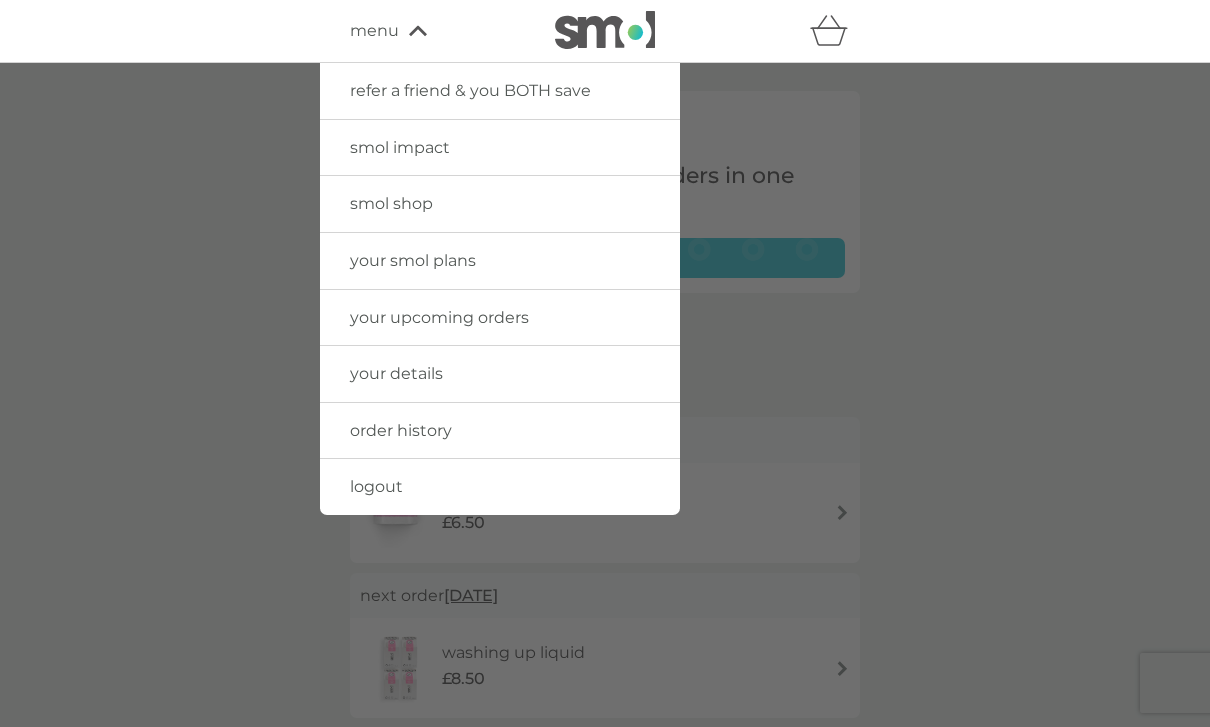 click on "smol shop" at bounding box center [500, 204] 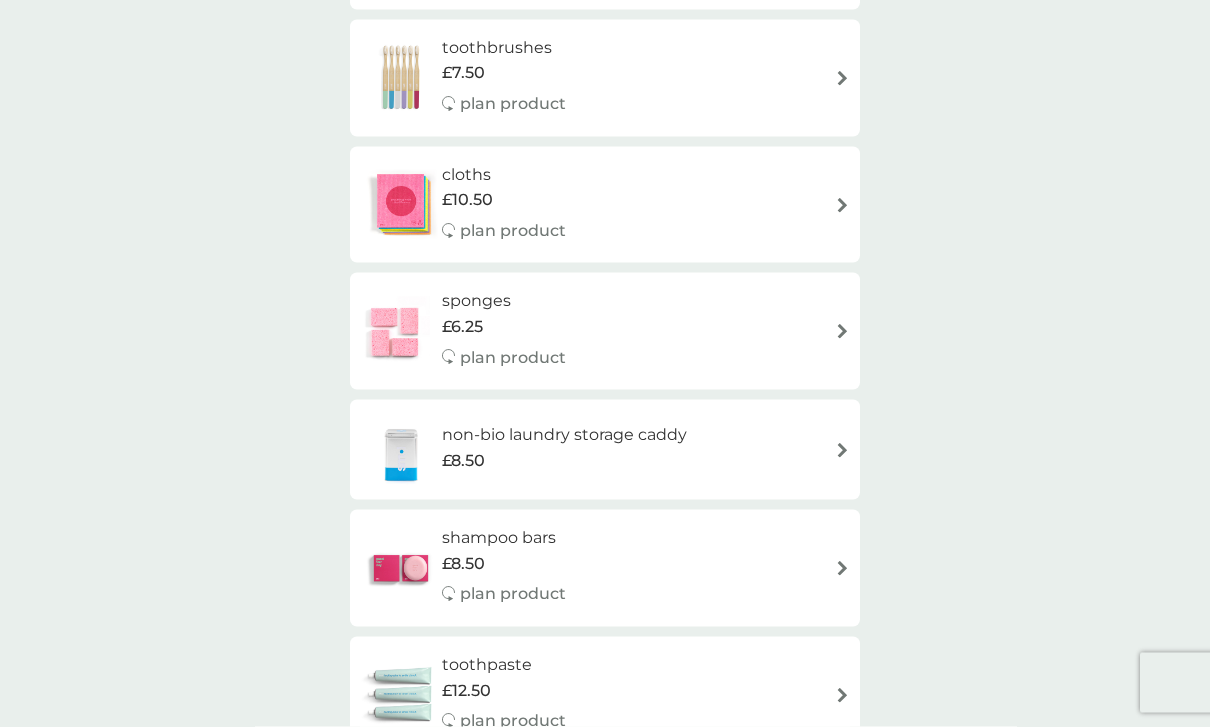 scroll, scrollTop: 1189, scrollLeft: 0, axis: vertical 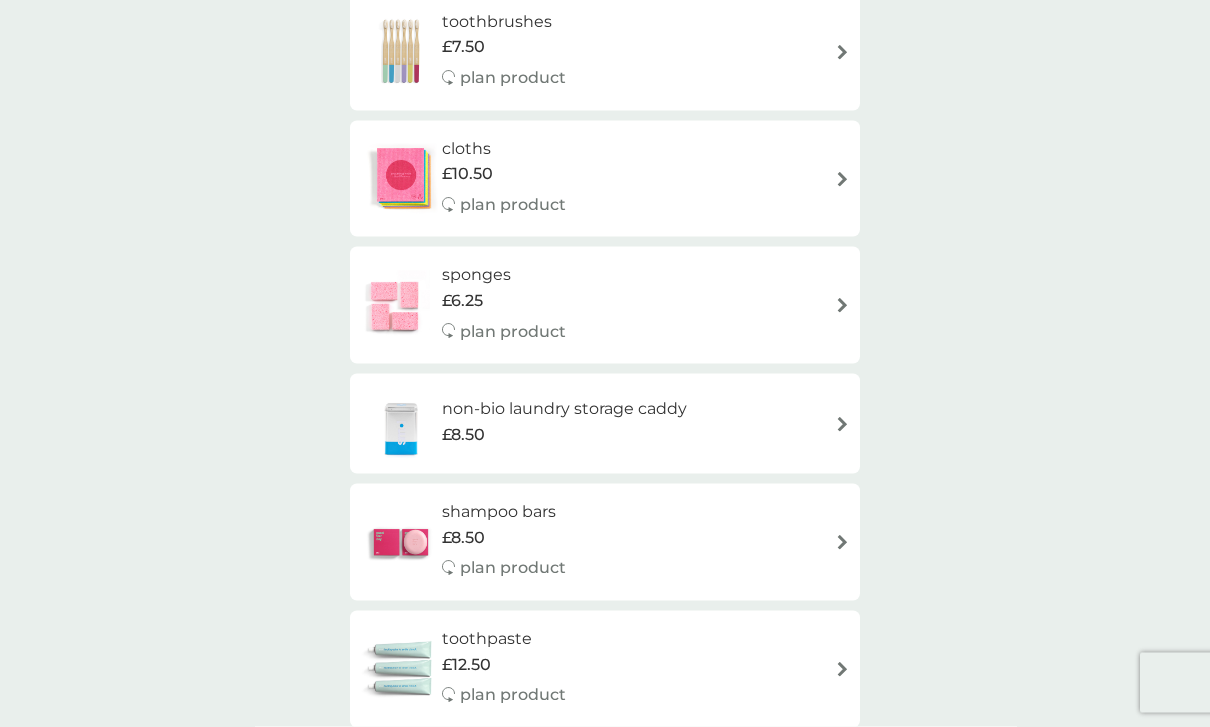 click on "sponges £6.25 plan product" at bounding box center (605, 305) 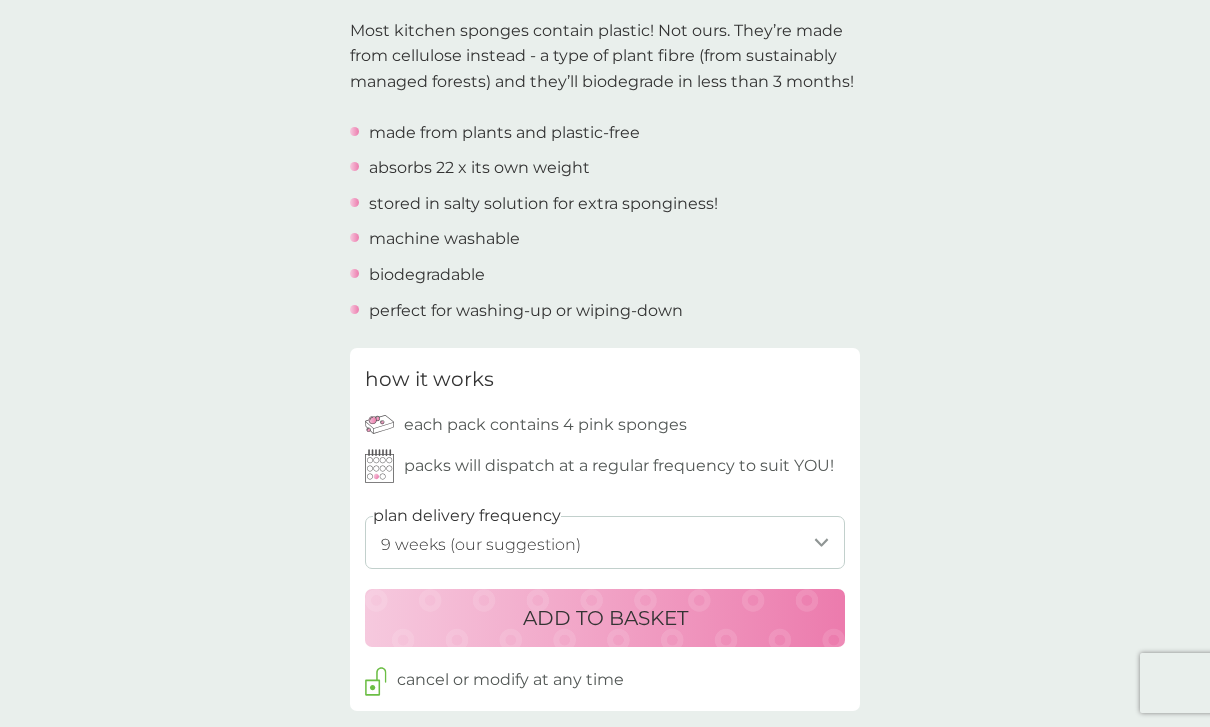 scroll, scrollTop: 645, scrollLeft: 0, axis: vertical 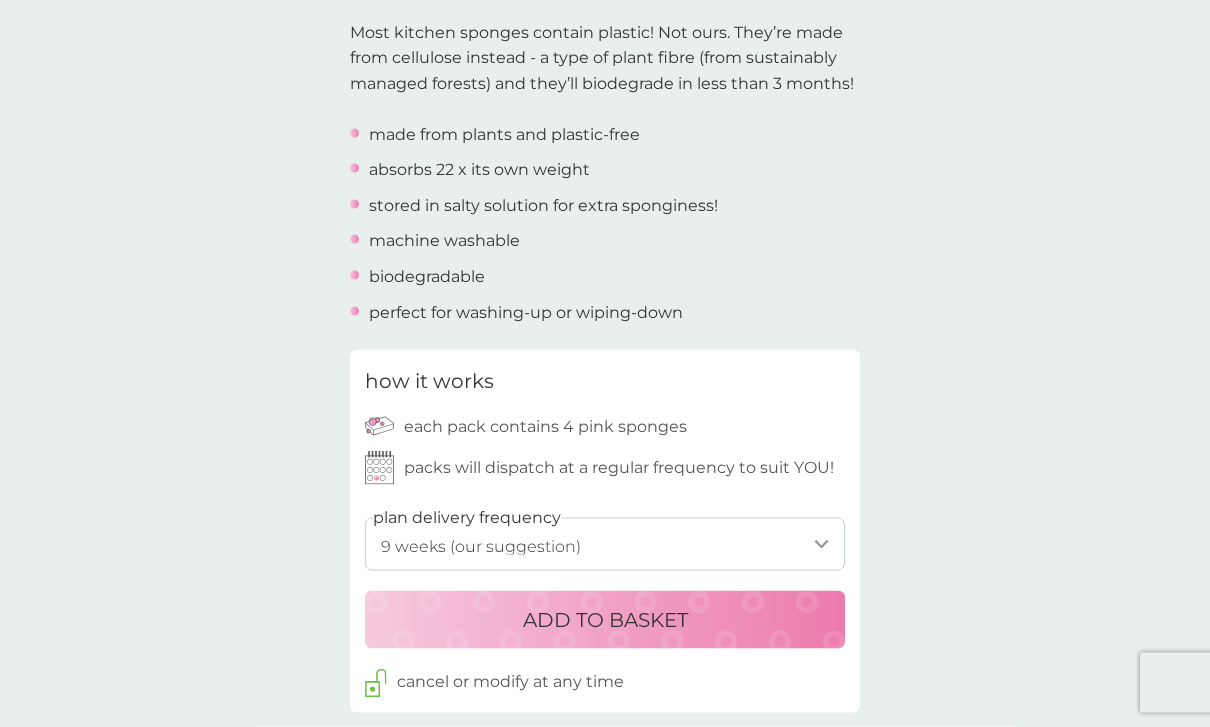 click on "1 week 2 weeks 3 weeks 4 weeks 5 weeks 6 weeks 7 weeks 8 weeks 9 weeks (our suggestion) 10 weeks 11 weeks 12 weeks 13 weeks 14 weeks 15 weeks 16 weeks 17 weeks 18 weeks 19 weeks 20 weeks 21 weeks 22 weeks 23 weeks 24 weeks 25 weeks 26 weeks 27 weeks 28 weeks 29 weeks 30 weeks" at bounding box center (605, 544) 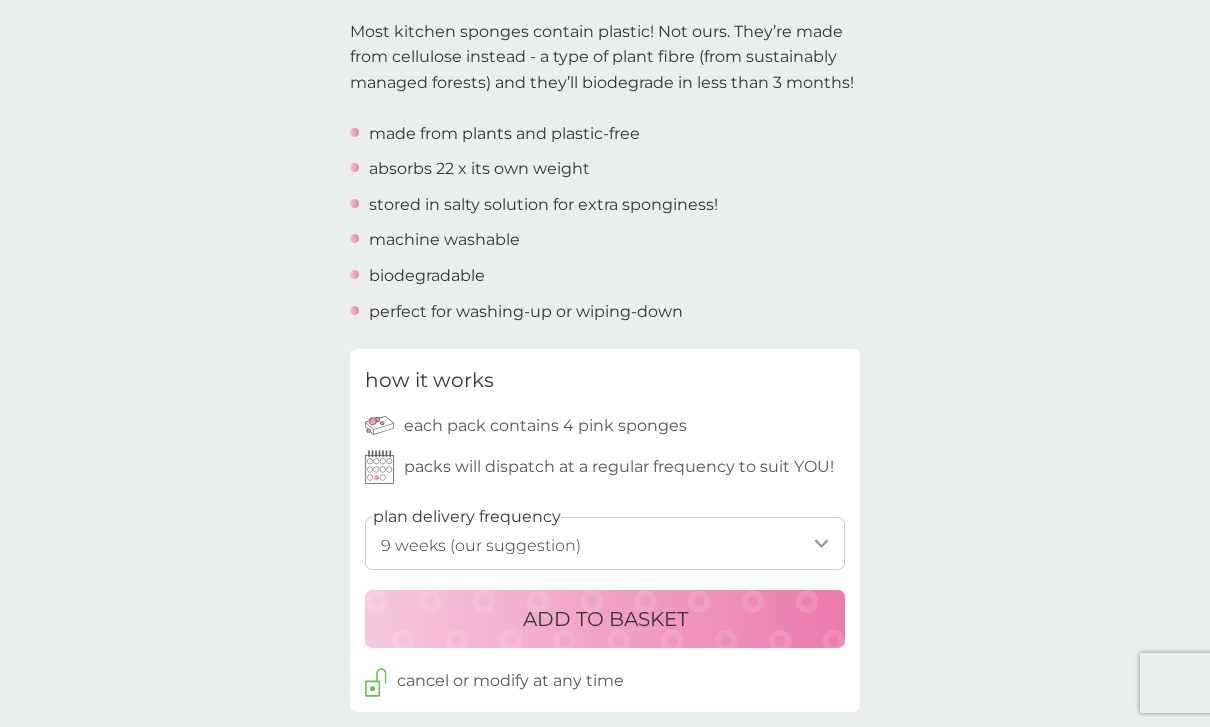 select on "56" 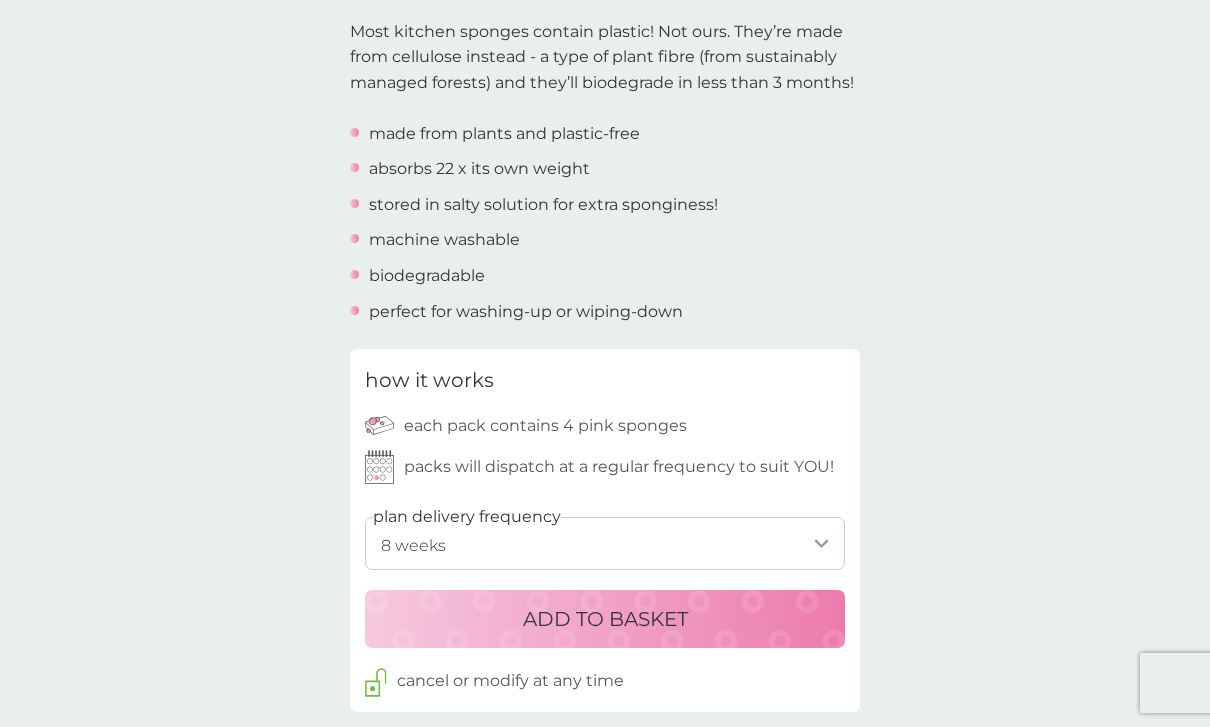 click on "back Brilliant Eco friendly, cost effective, punctual and a great company - [FIRST]
Brilliant Eco friendly, cost effective, punctual and a great company - [FIRST]
sponges £6.25 plan product Most kitchen sponges contain plastic! Not ours. They’re made from cellulose instead - a type of plant fibre (from sustainably managed forests) and they’ll biodegrade in less than 3 months! made from plants and plastic-free absorbs 22 x its own weight stored in salty solution for extra sponginess! machine washable biodegradable perfect for washing-up or wiping-down how it works each pack contains 4 pink sponges packs will dispatch at a regular frequency to suit YOU! plan delivery frequency 1 week 2 weeks 3 weeks 4 weeks 5 weeks 6 weeks 7 weeks 8 weeks 9 weeks (our suggestion) 10 weeks 11 weeks 12 weeks 13 weeks 14 weeks 15 weeks 16 weeks 17 weeks 18 weeks 19 weeks 20 weeks 21 weeks 22 weeks 23 weeks 24 weeks 25 weeks 26 weeks 27 weeks 28 weeks 29 weeks 30 weeks ADD TO BASKET great for you ." at bounding box center [605, 598] 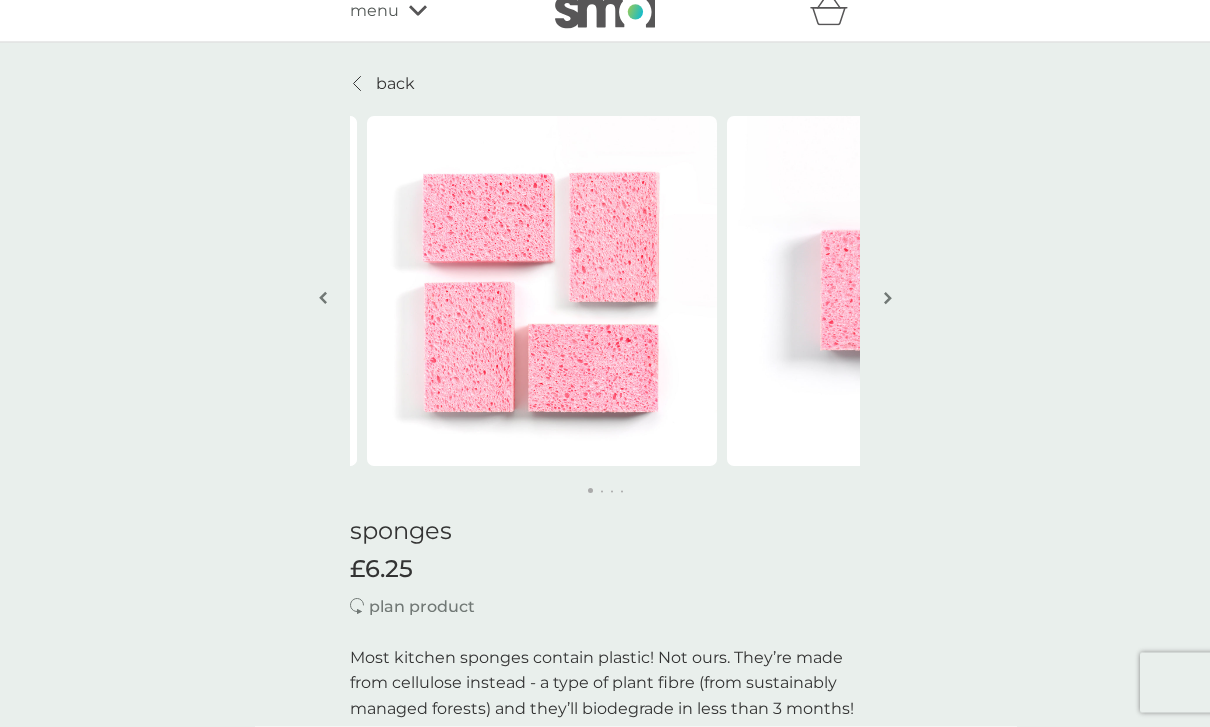 scroll, scrollTop: 21, scrollLeft: 0, axis: vertical 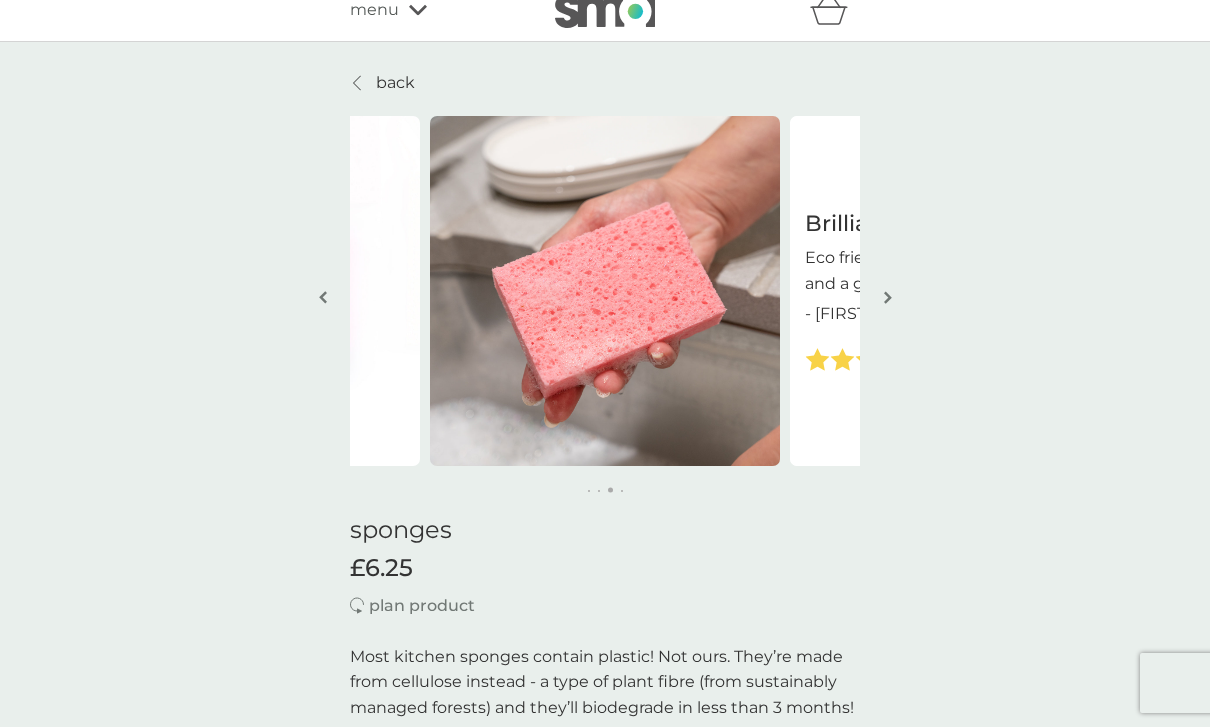 click on "Brilliant Eco friendly, cost effective, punctual and a great company - [FIRST]" at bounding box center (965, 291) 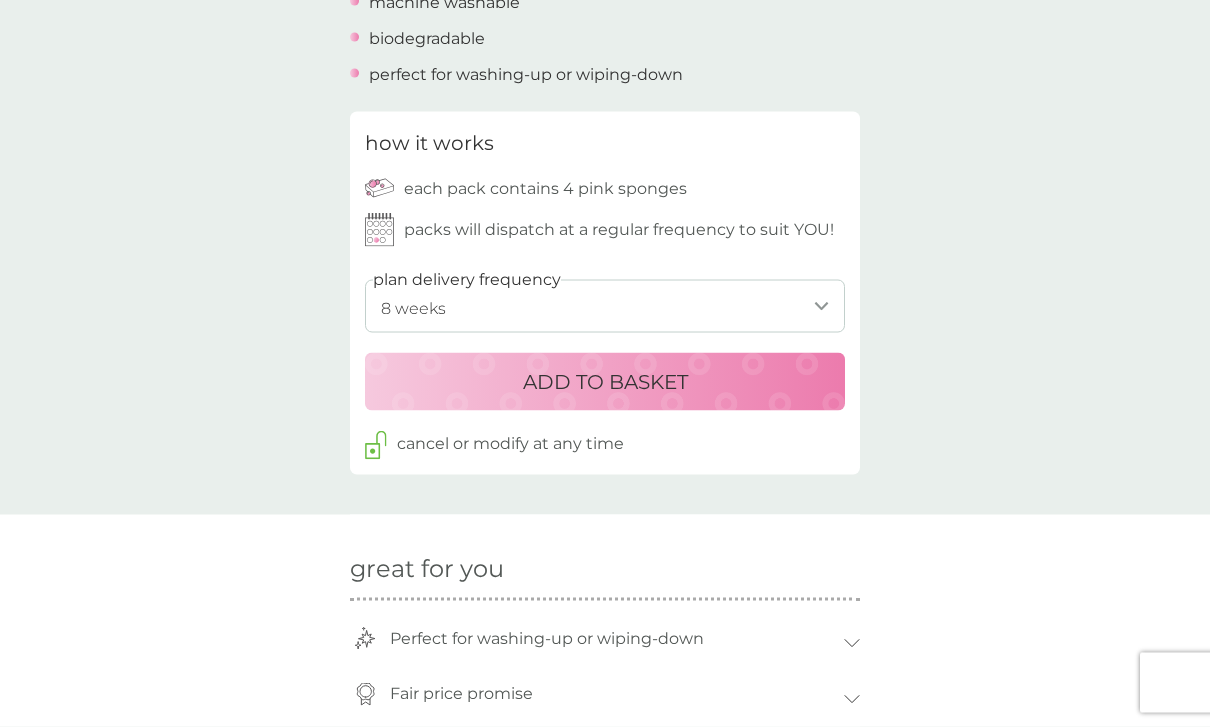 scroll, scrollTop: 884, scrollLeft: 0, axis: vertical 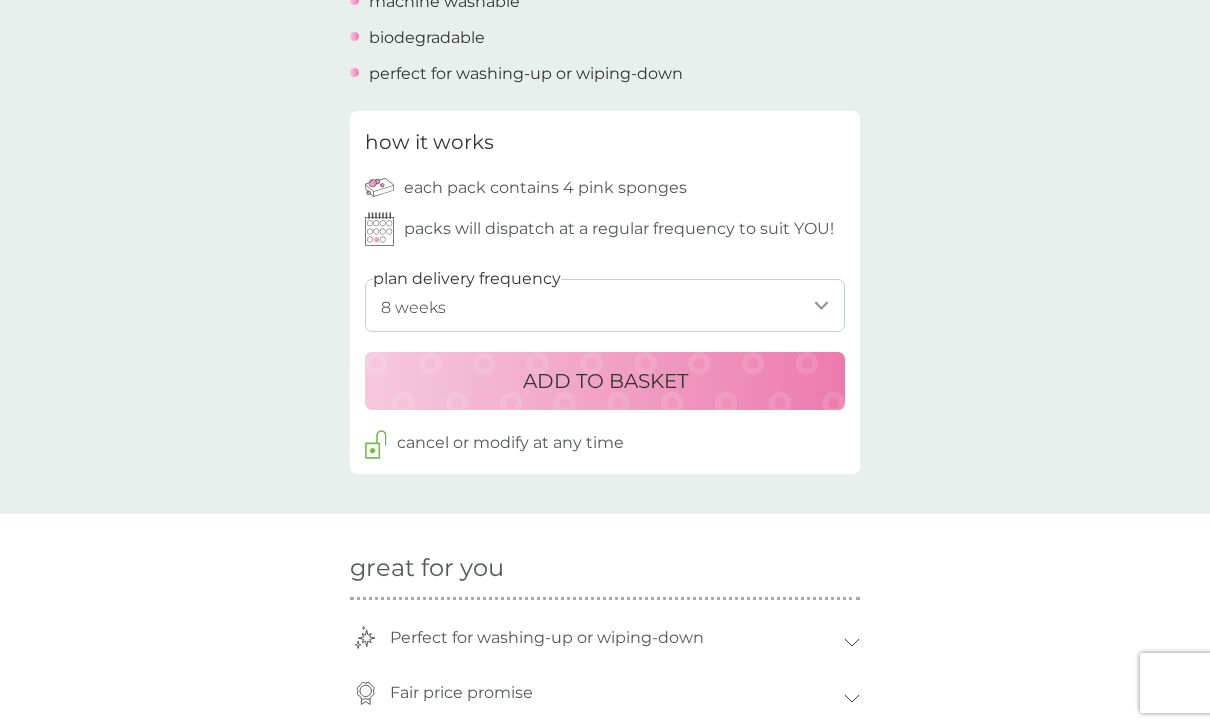 click on "ADD TO BASKET" at bounding box center (605, 381) 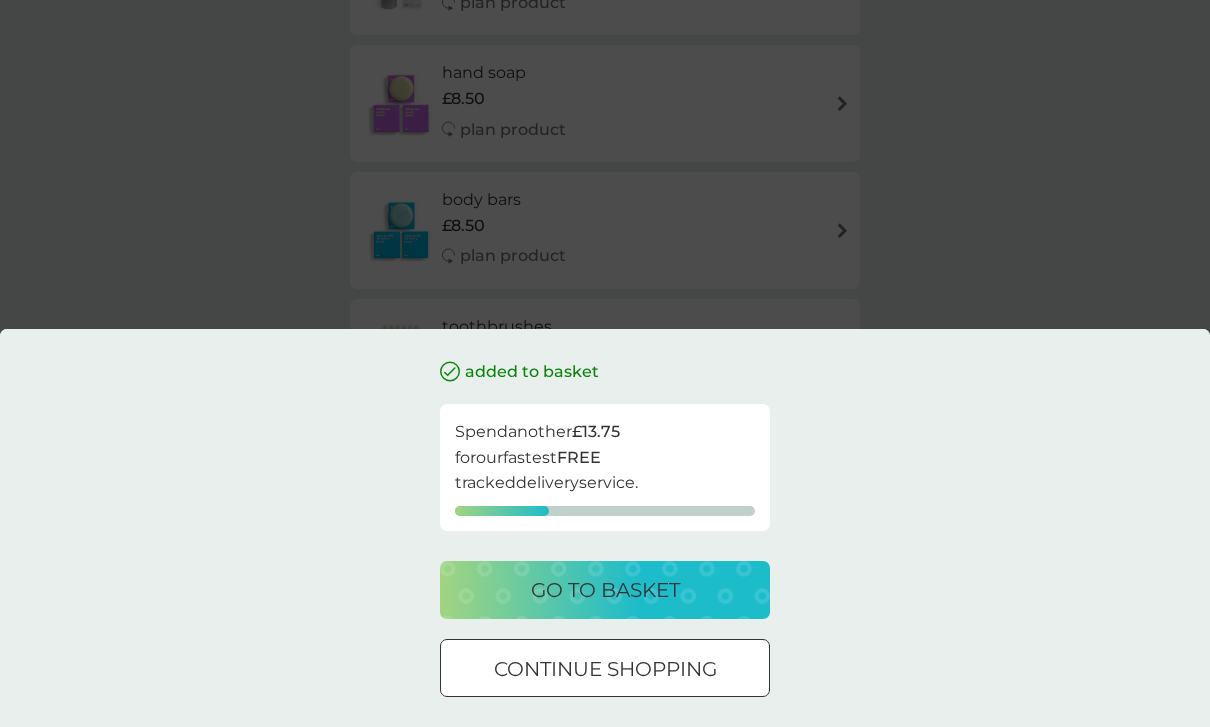scroll, scrollTop: 0, scrollLeft: 0, axis: both 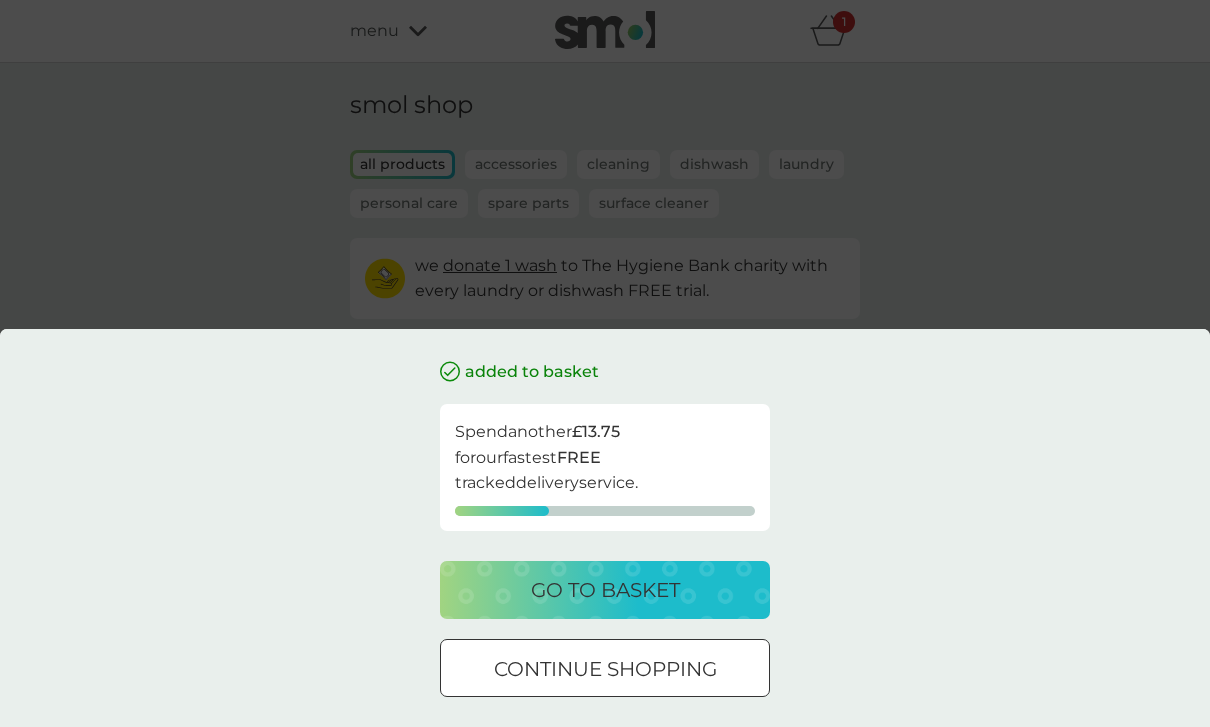 click on "added to basket Spend another £13.75 for our fastest FREE tracked delivery service. go to basket continue shopping" at bounding box center (605, 363) 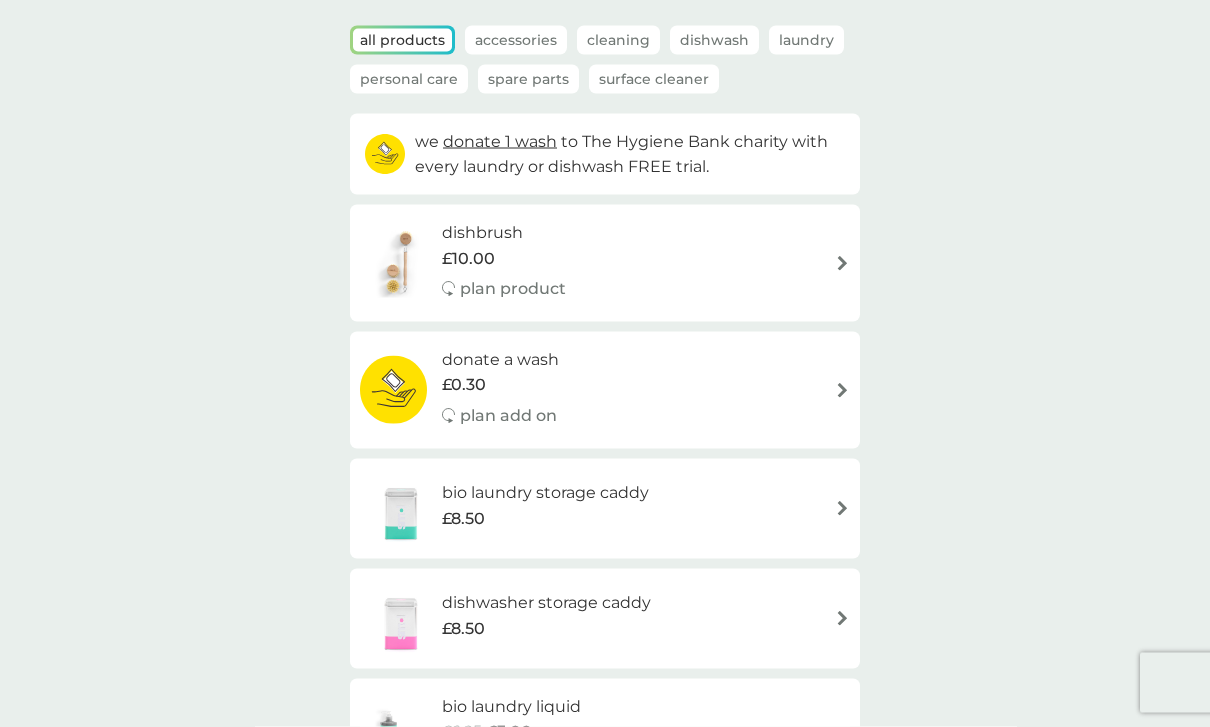 scroll, scrollTop: 127, scrollLeft: 0, axis: vertical 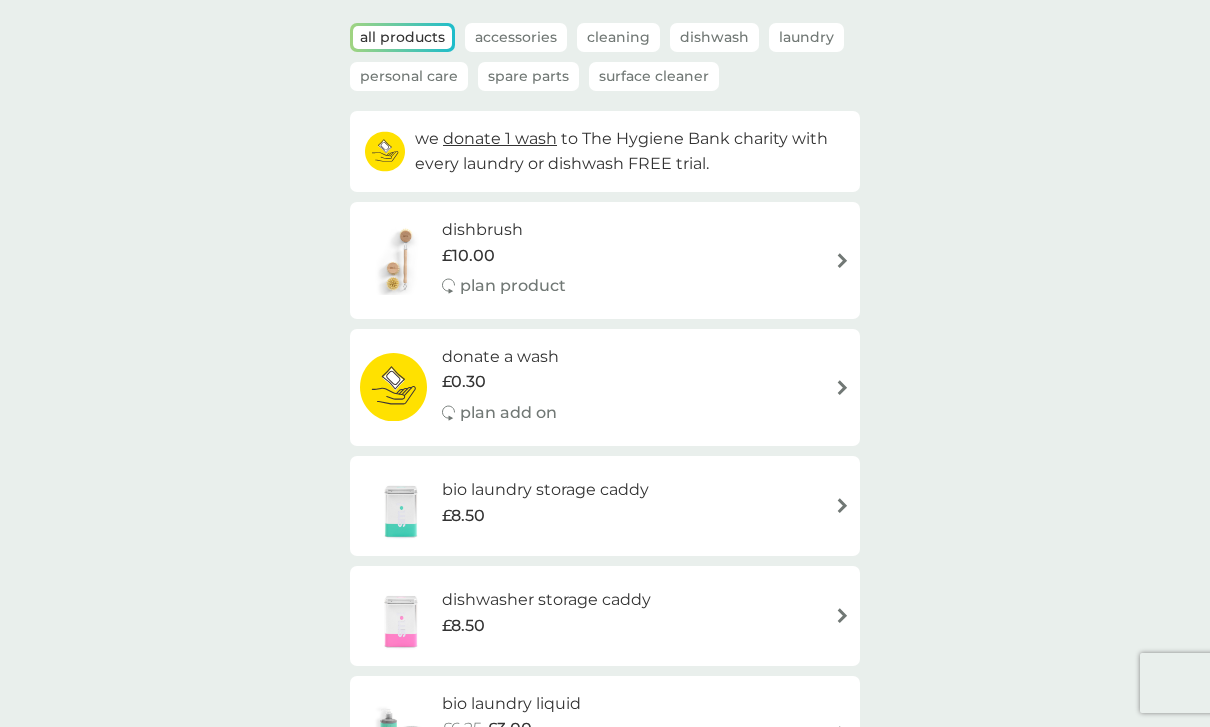 click on "dishbrush £10.00 plan product" at bounding box center [605, 260] 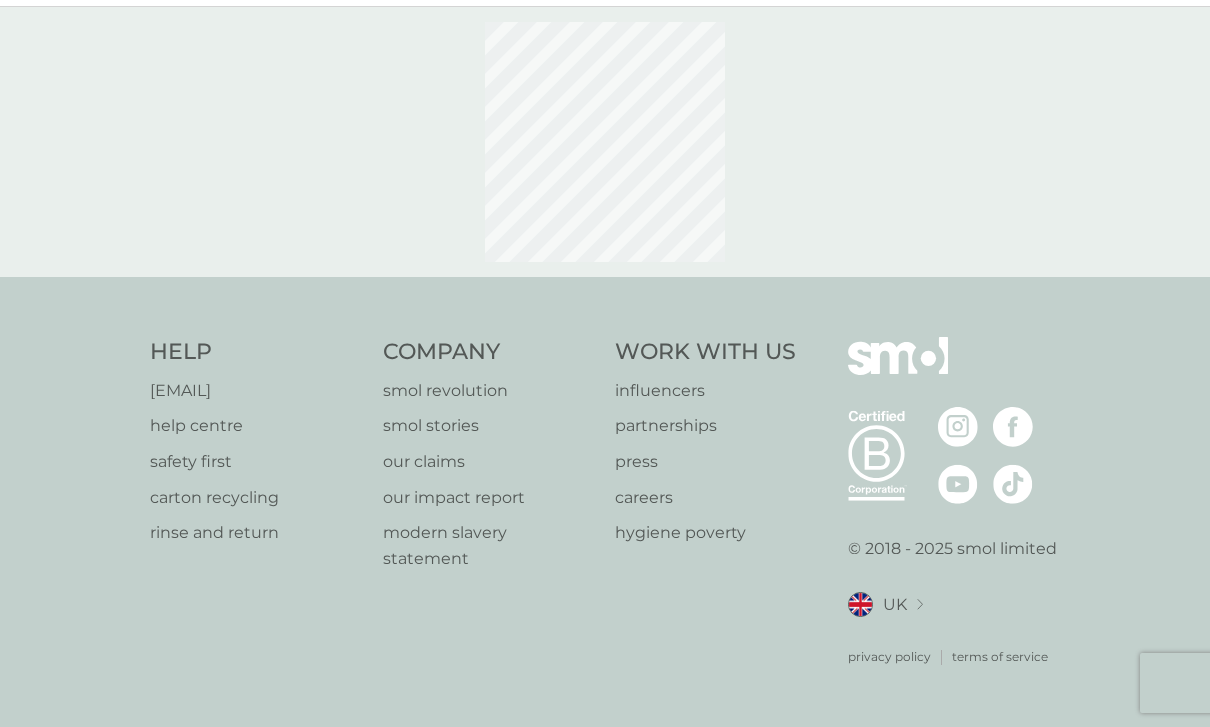 scroll, scrollTop: 0, scrollLeft: 0, axis: both 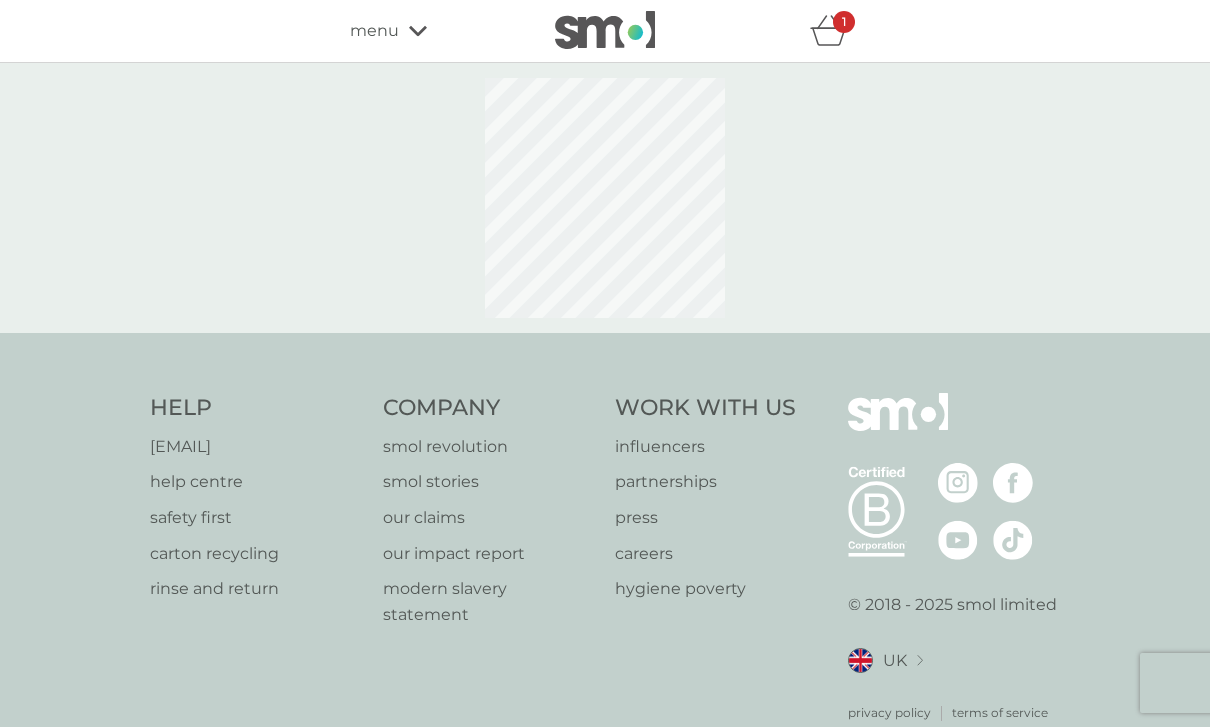 select on "[NUMBER]" 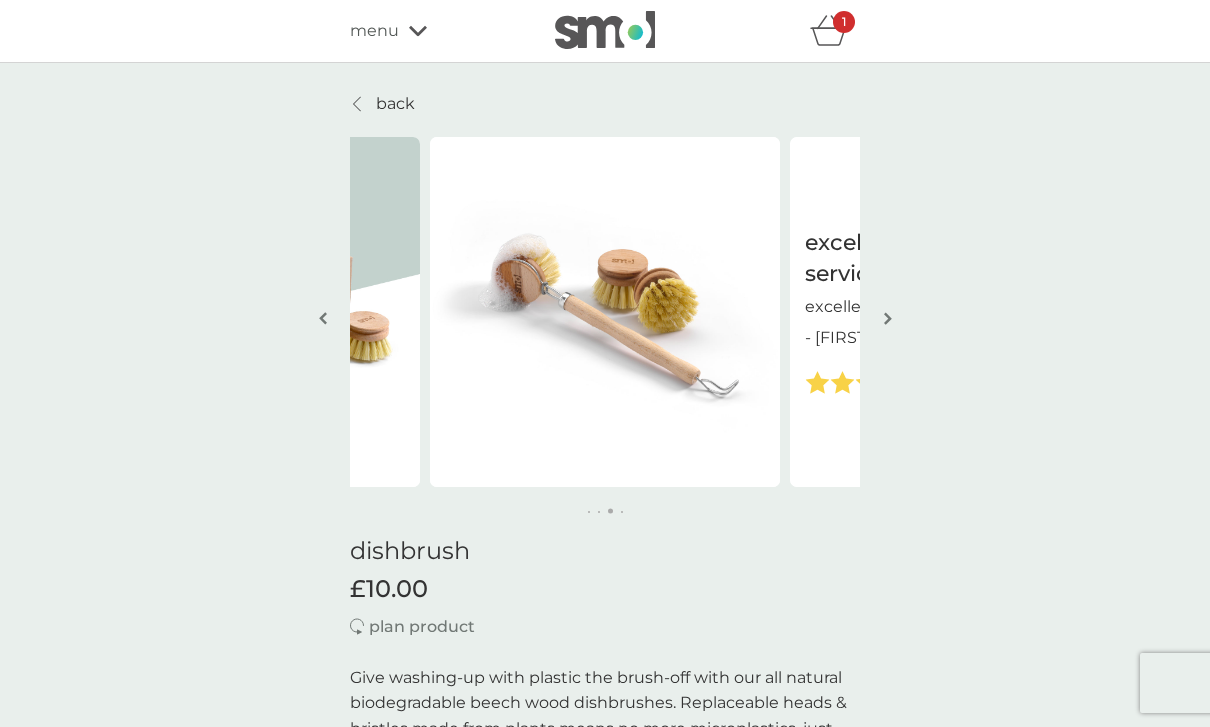 click at bounding box center [605, 312] 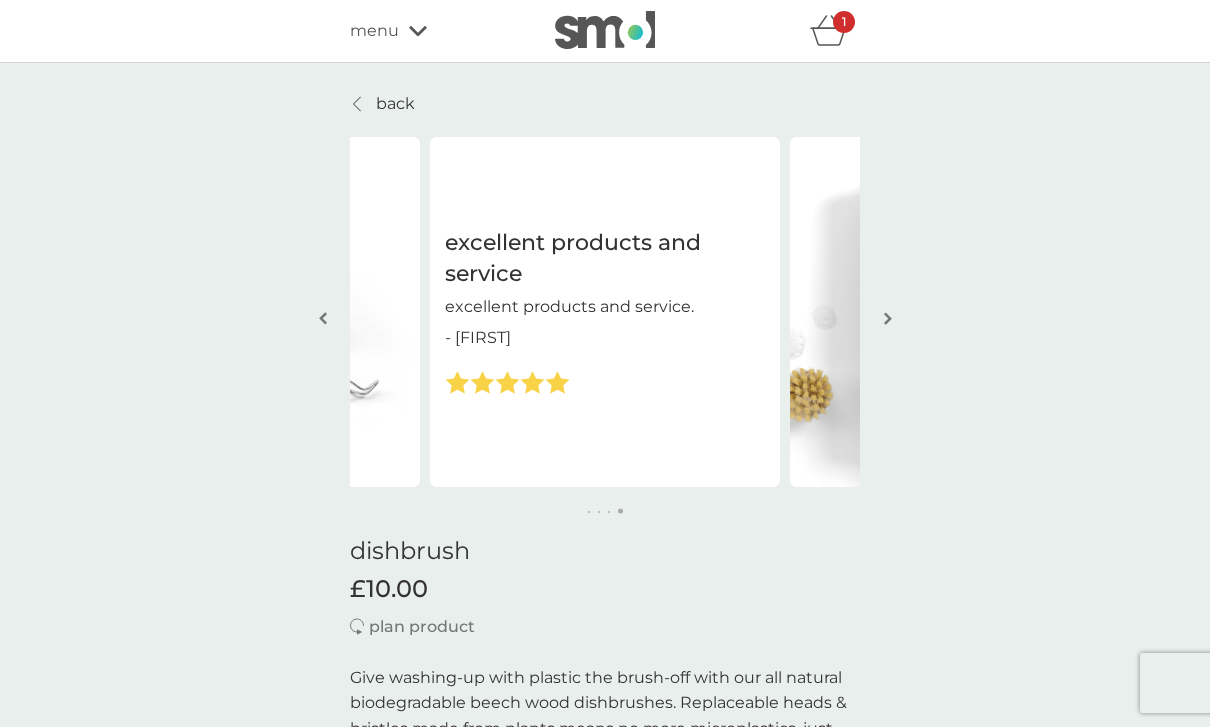 scroll, scrollTop: 63, scrollLeft: 0, axis: vertical 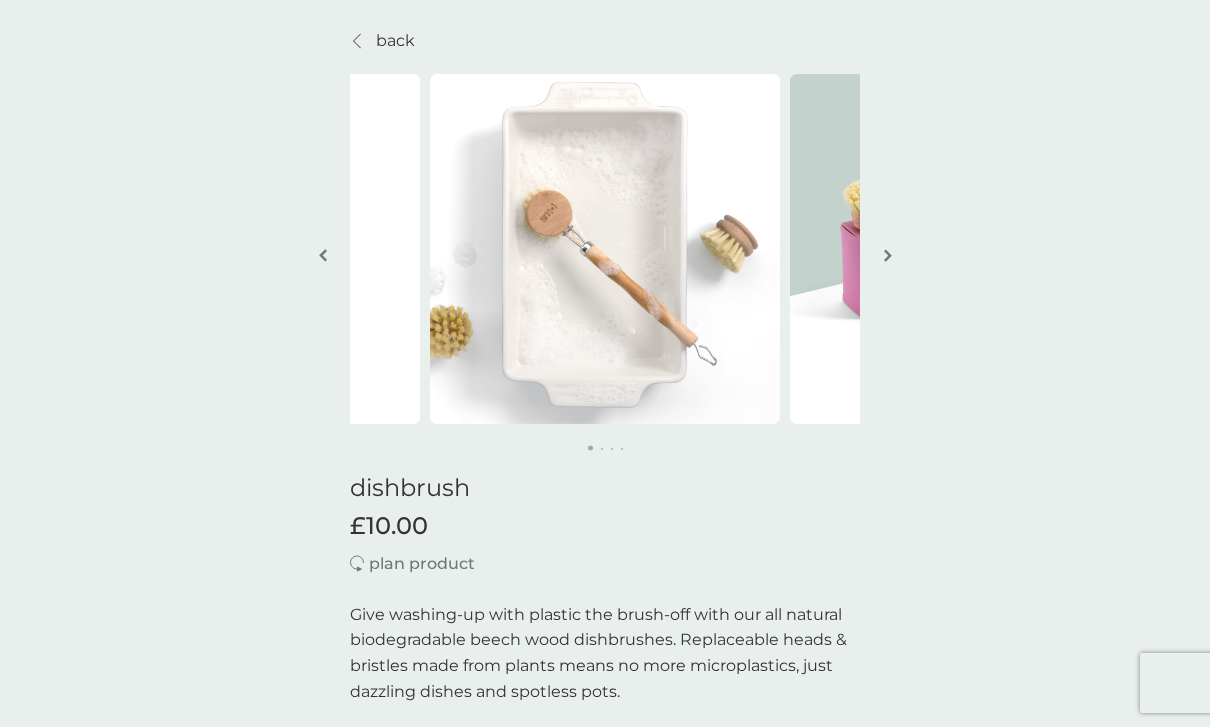 click at bounding box center (-475, 249) 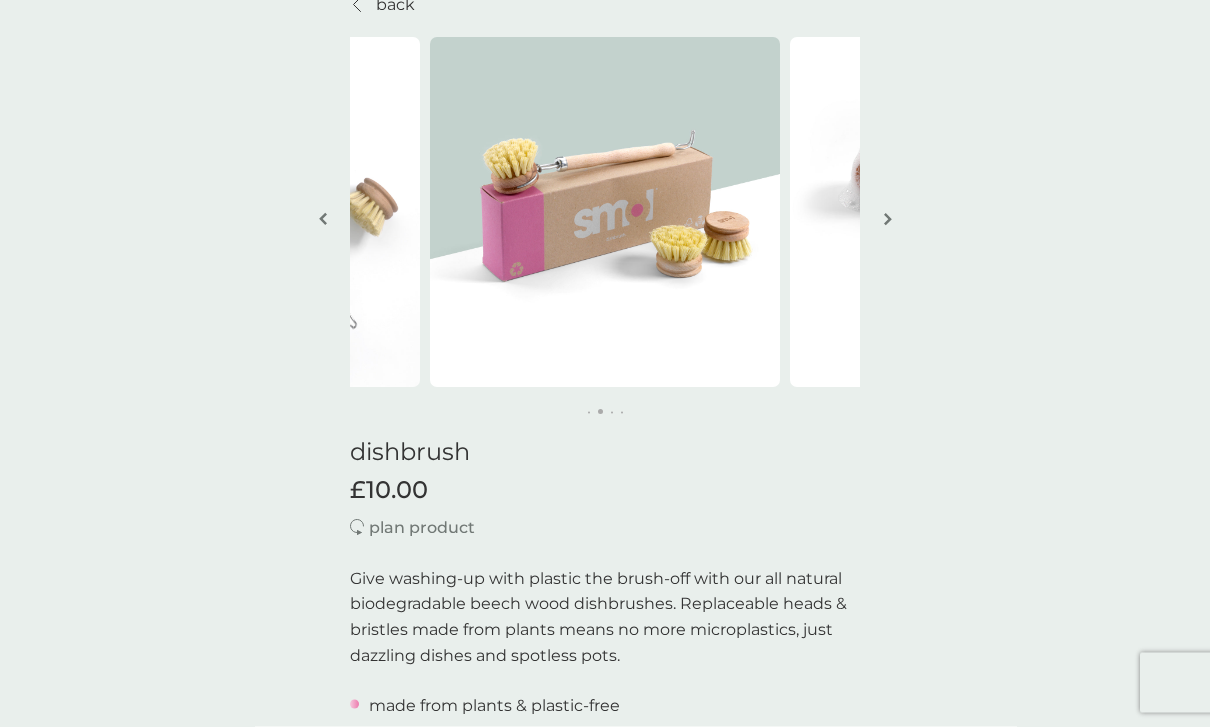 scroll, scrollTop: 100, scrollLeft: 0, axis: vertical 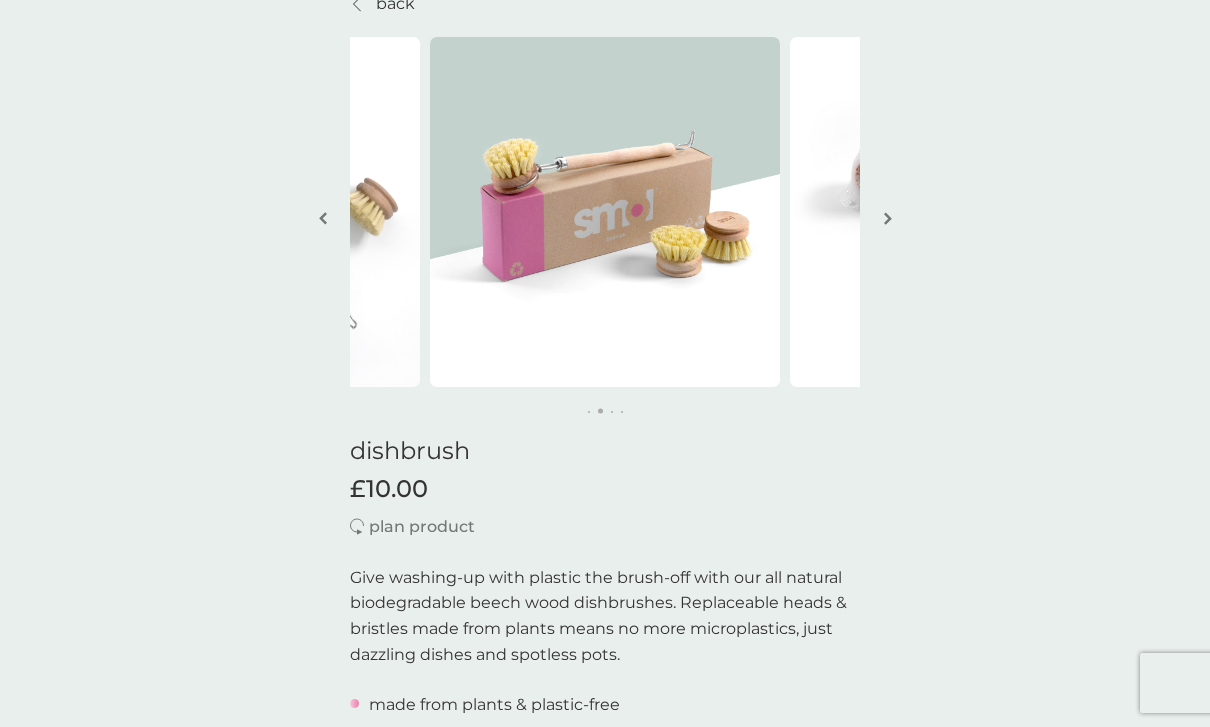 click at bounding box center (965, 212) 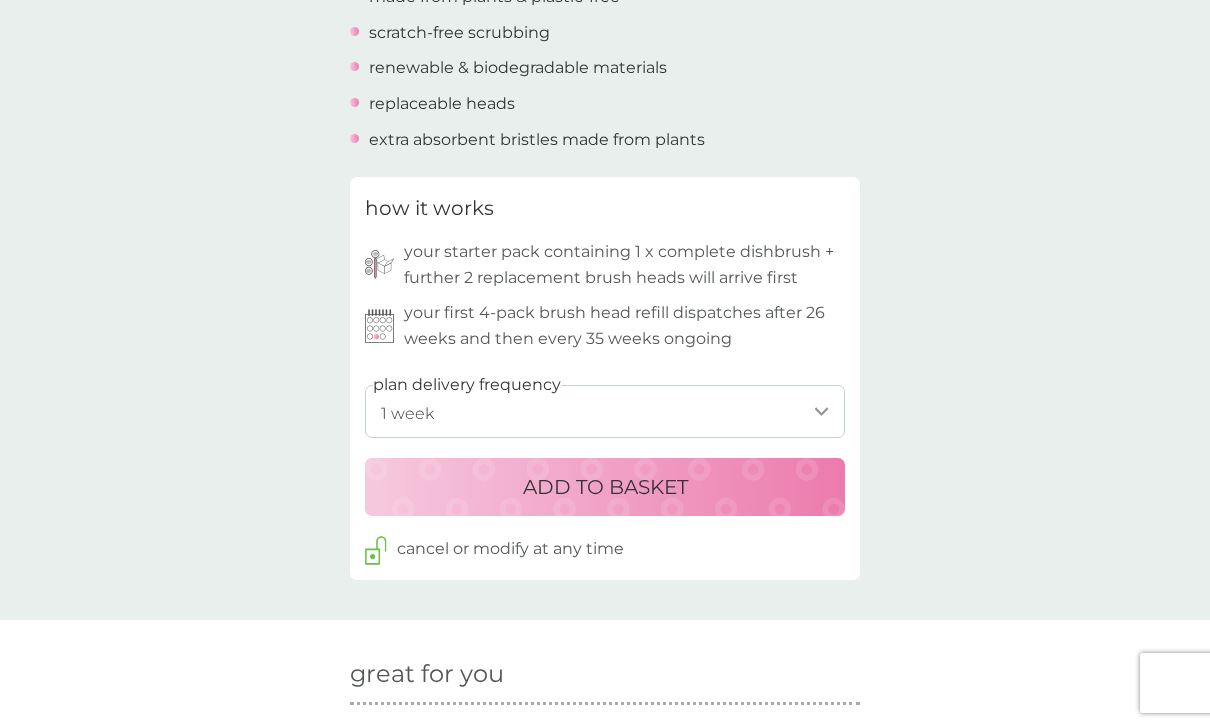 scroll, scrollTop: 816, scrollLeft: 0, axis: vertical 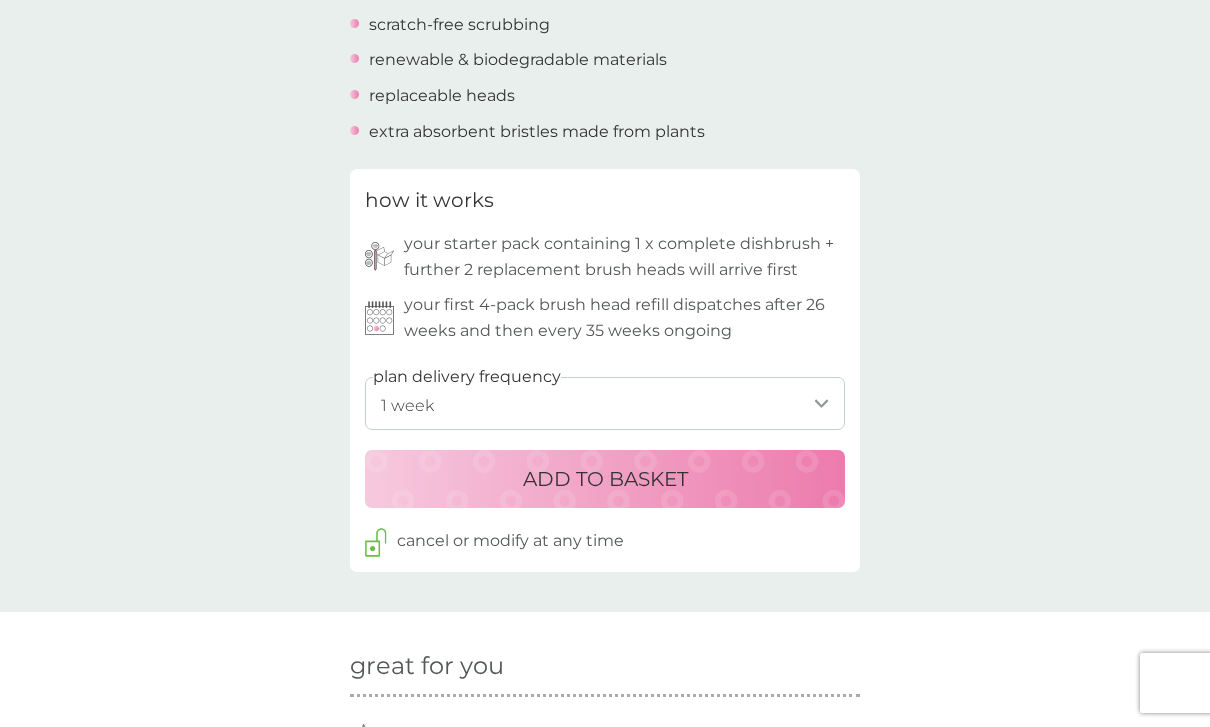 click on "ADD TO BASKET" at bounding box center [605, 479] 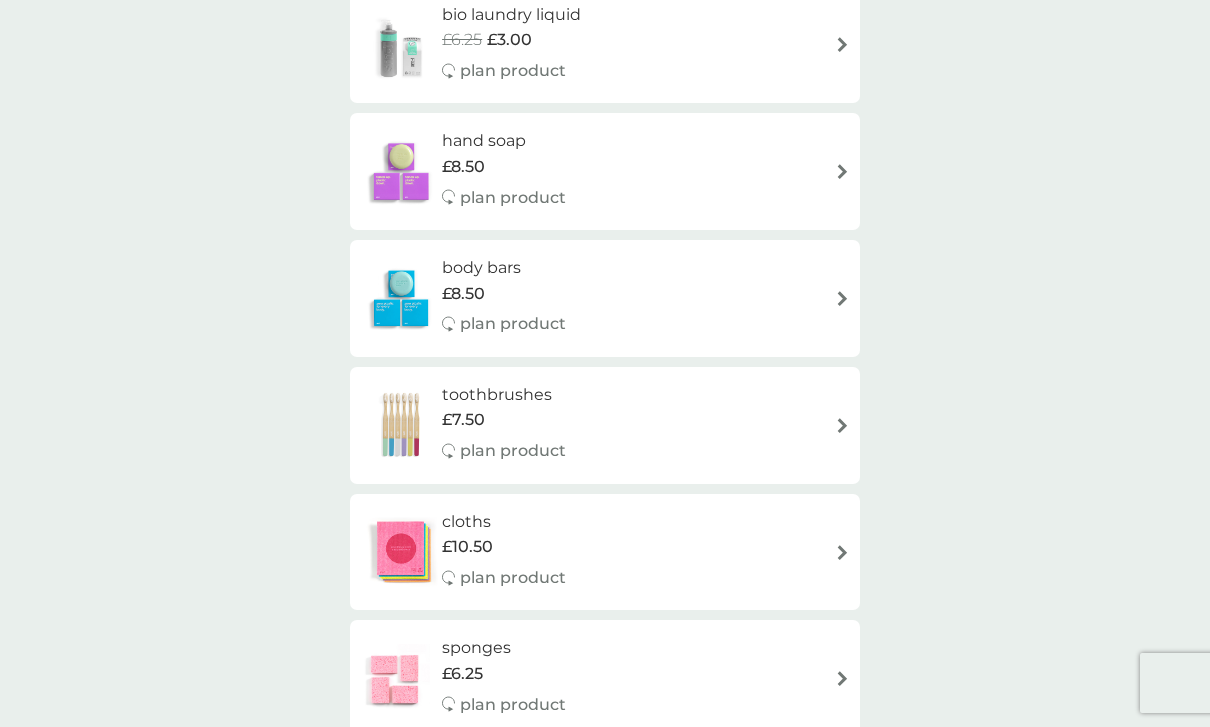 scroll, scrollTop: 0, scrollLeft: 0, axis: both 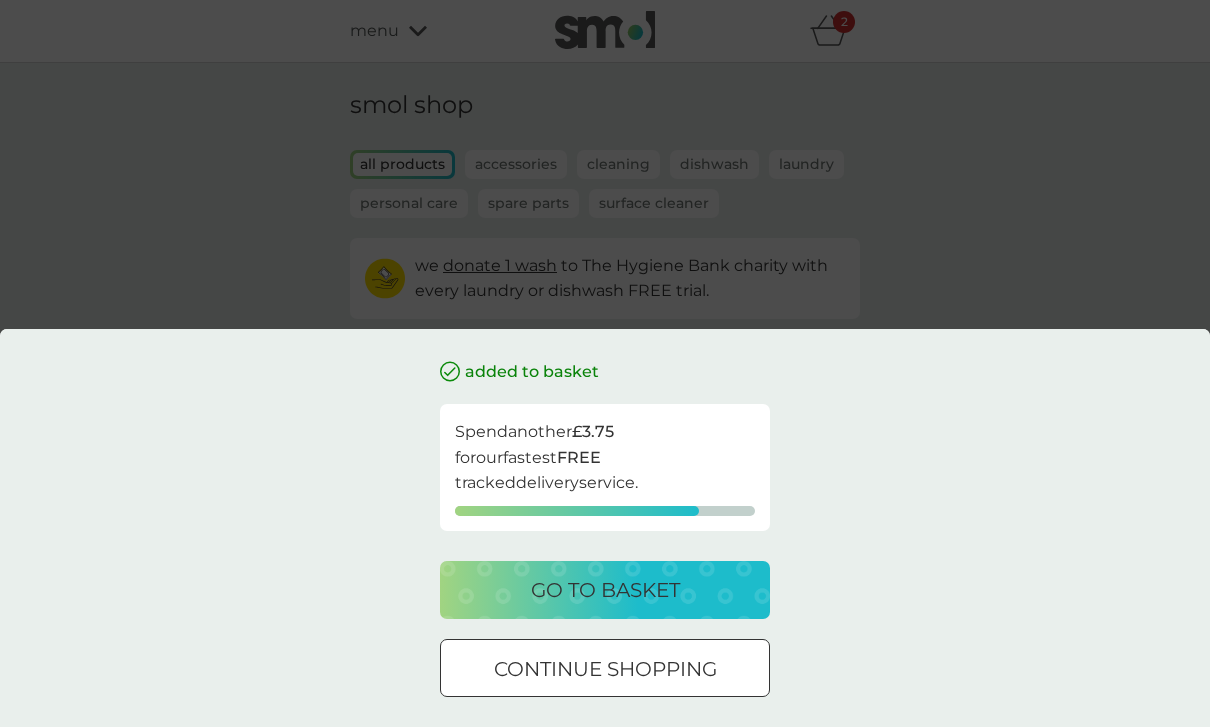click on "added to basket Spend another £3.75 for our fastest FREE tracked delivery service. go to basket continue shopping" at bounding box center [605, 363] 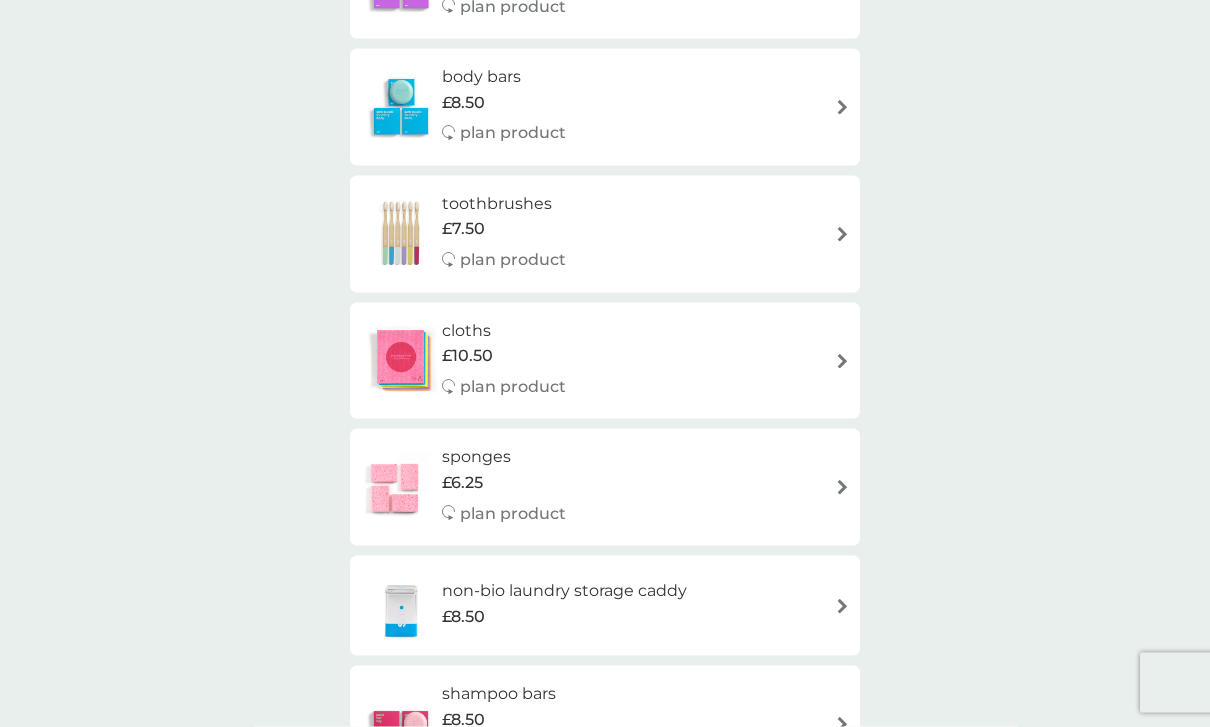 scroll, scrollTop: 1008, scrollLeft: 0, axis: vertical 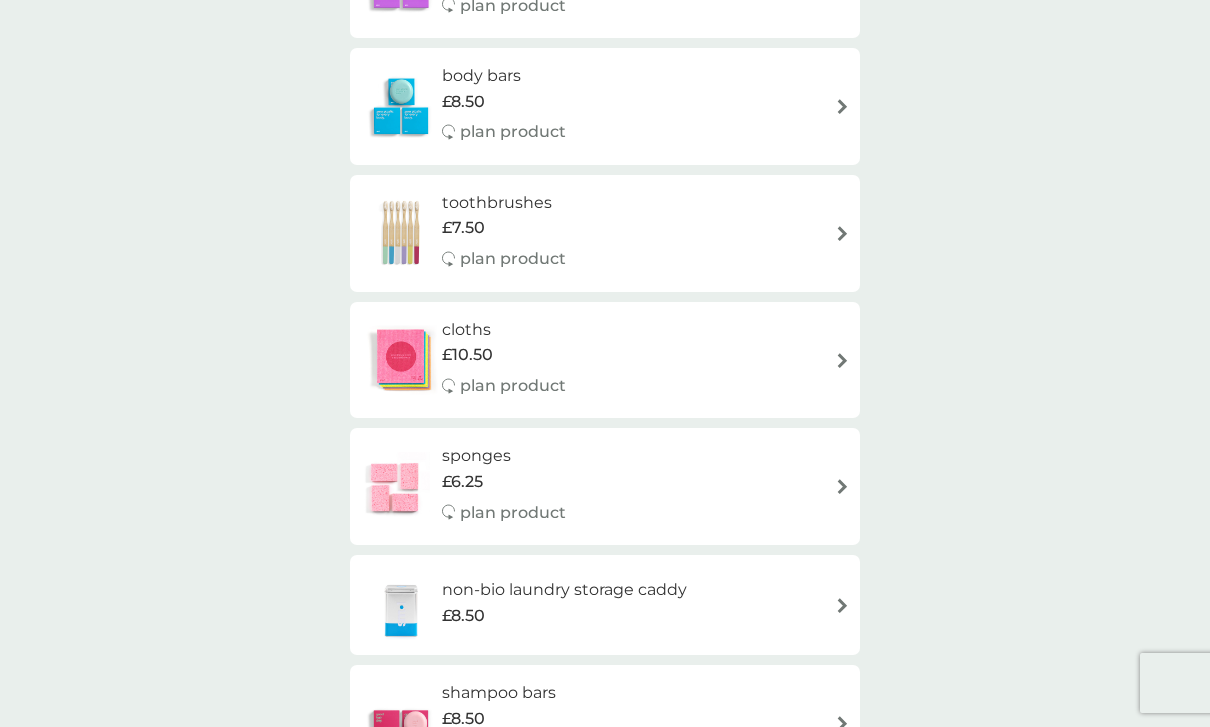 click on "cloths £10.50 plan product" at bounding box center (605, 360) 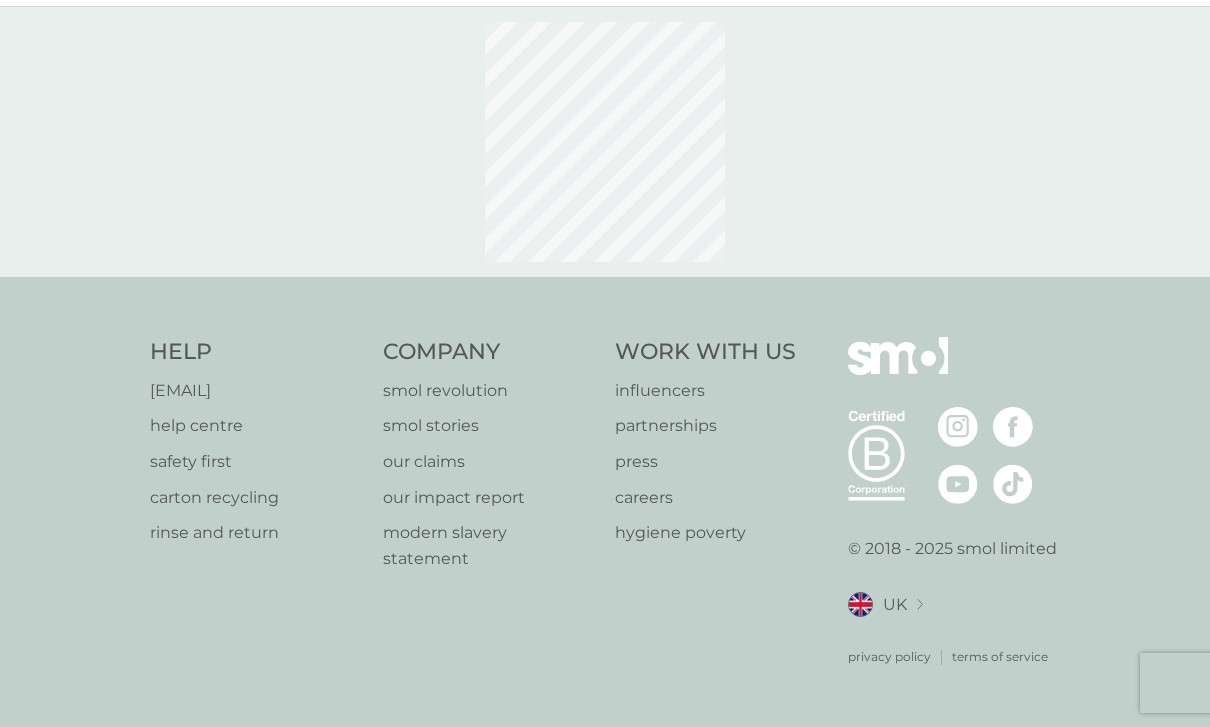 scroll, scrollTop: 0, scrollLeft: 0, axis: both 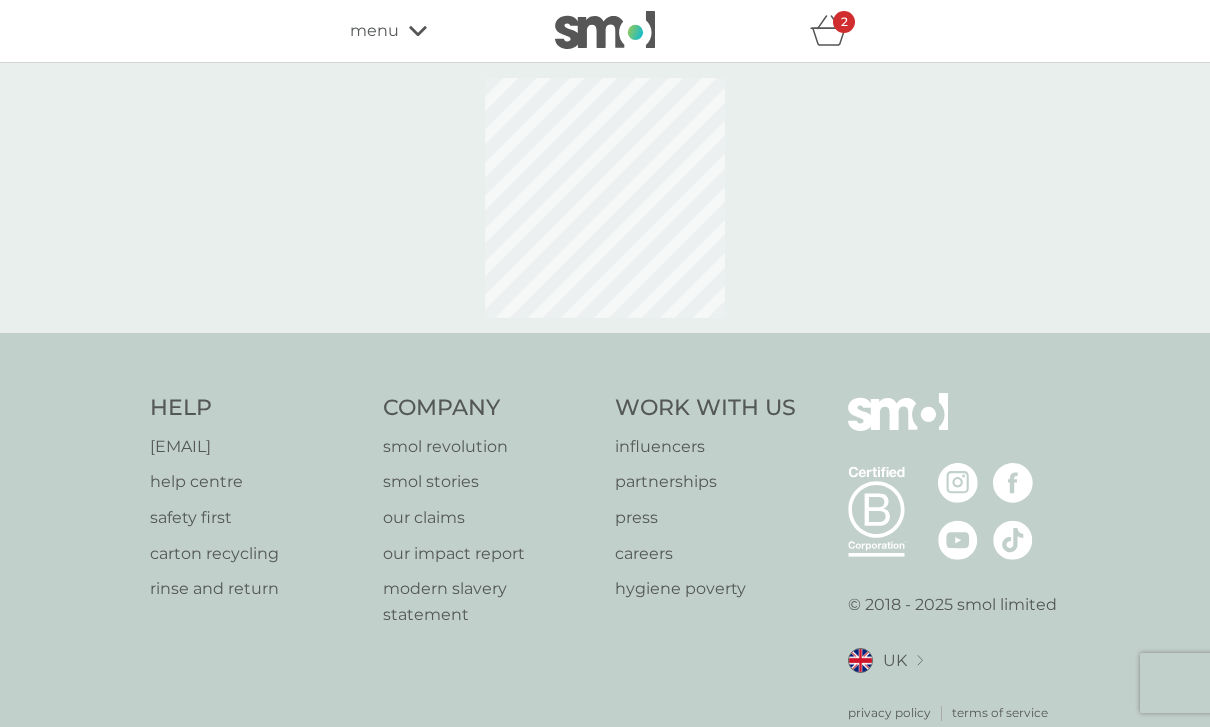 select on "91" 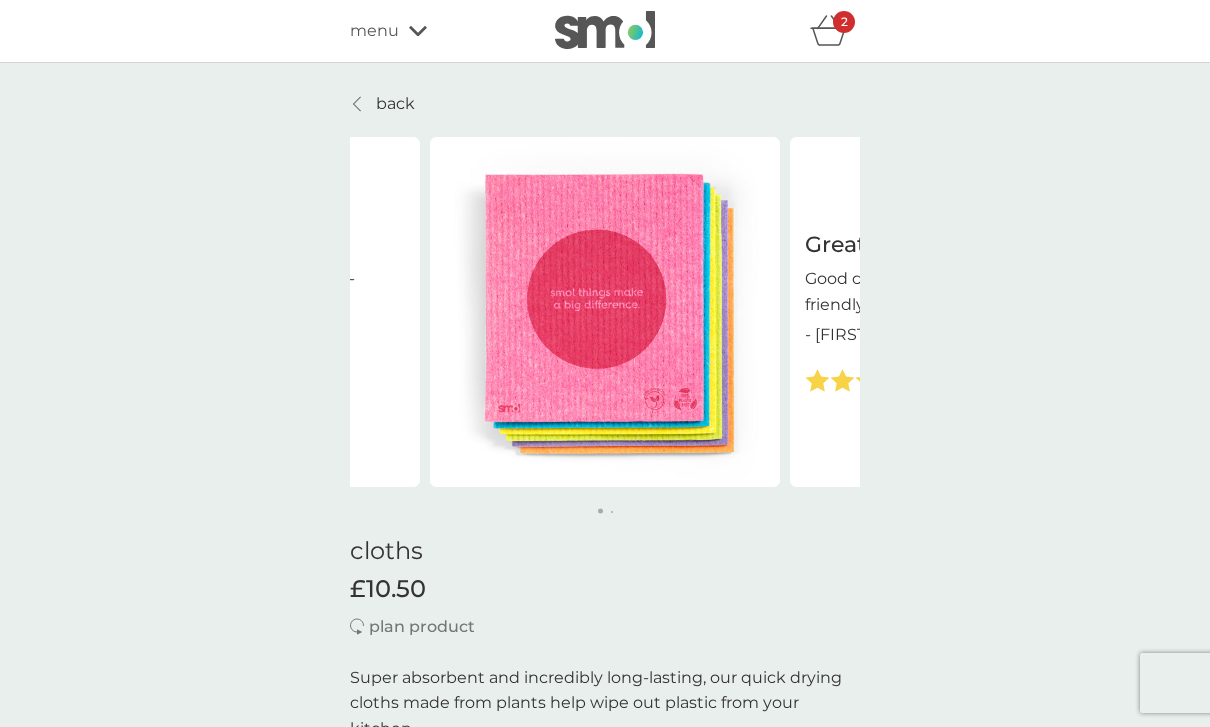 click at bounding box center [605, 312] 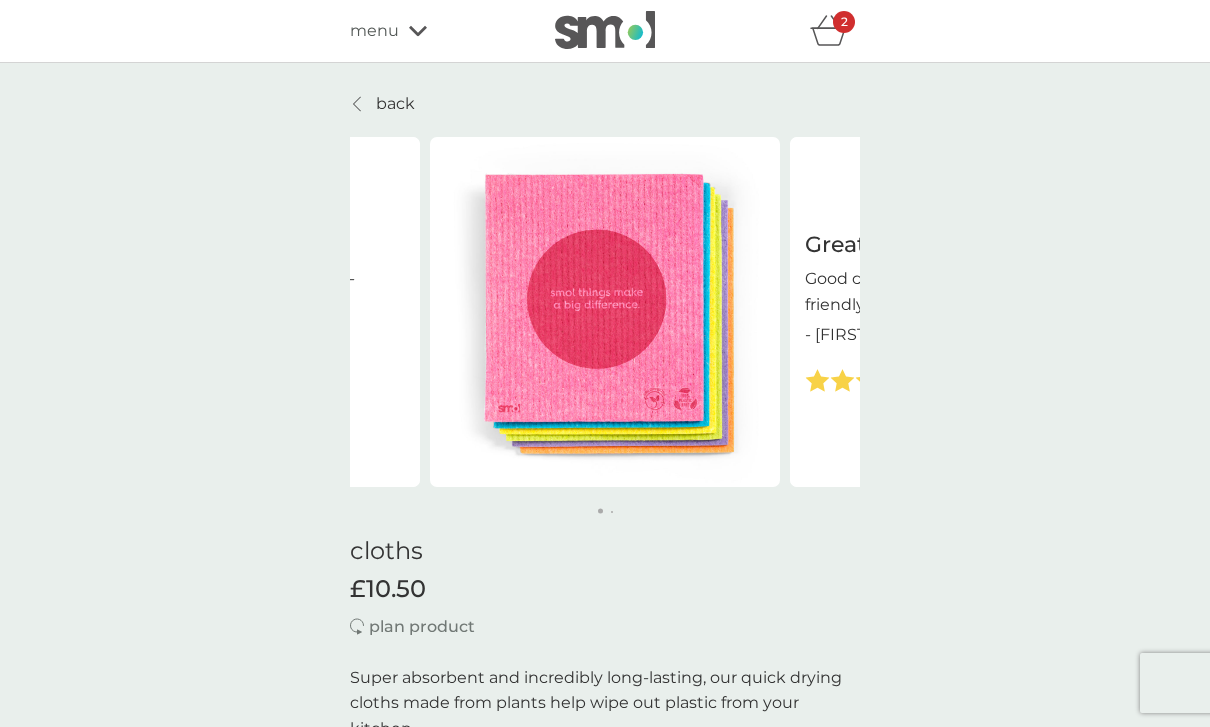 click on "Great products Good cleaning products plus eco-friendly - [FIRST]" at bounding box center [245, 312] 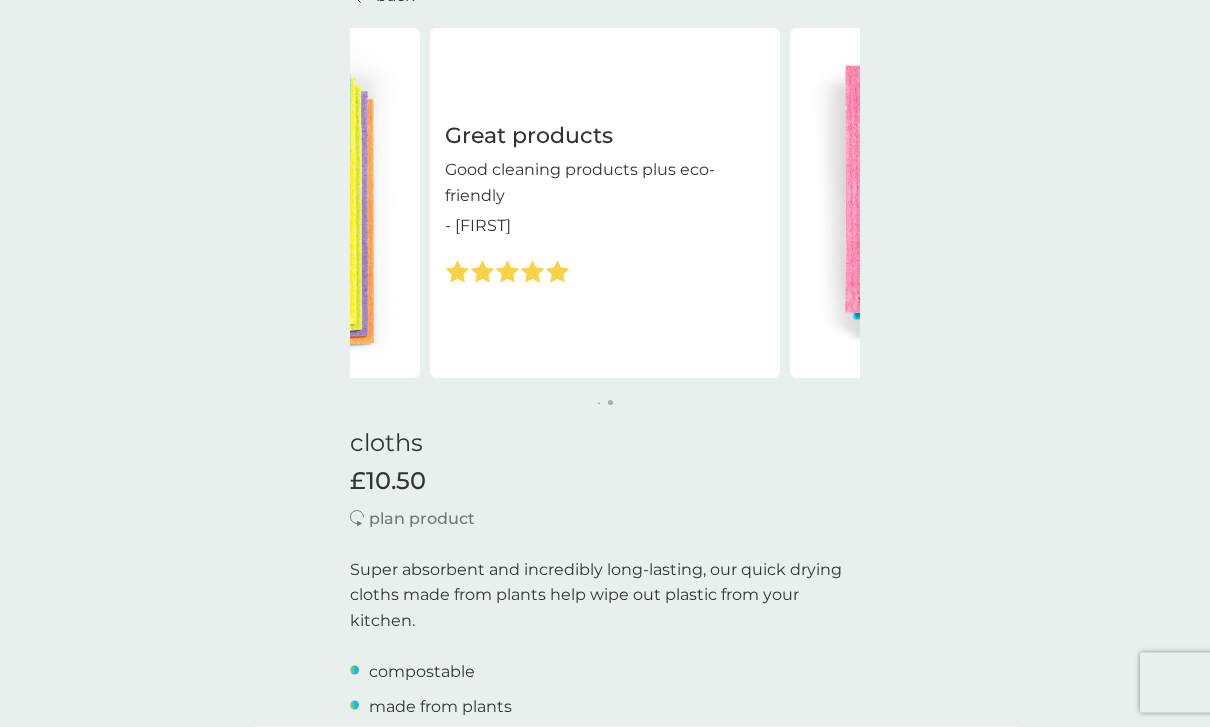 scroll, scrollTop: 98, scrollLeft: 0, axis: vertical 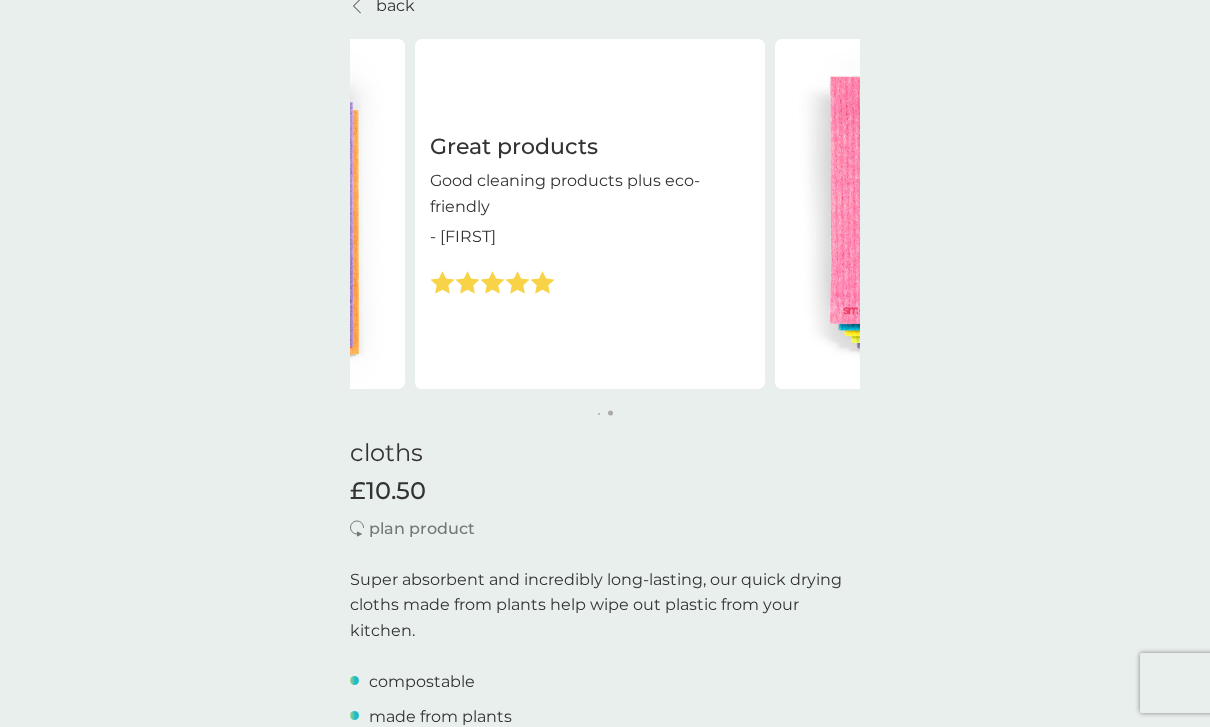 click at bounding box center [950, 214] 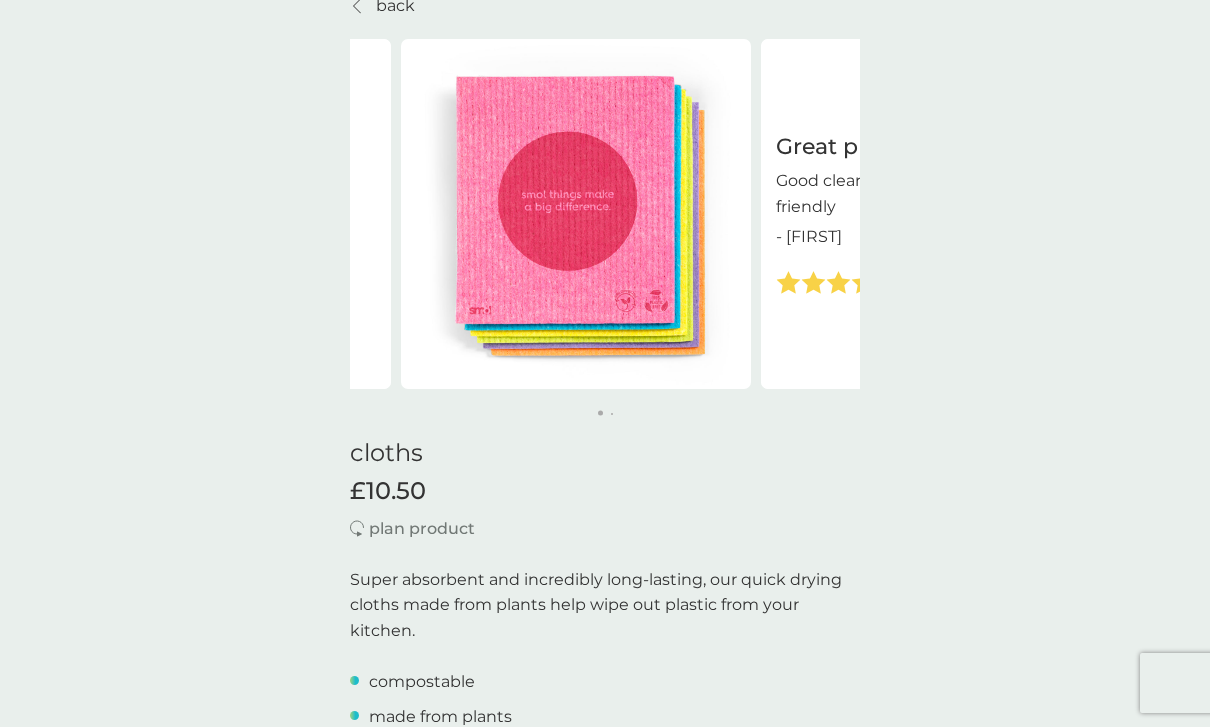 click on "Great products Good cleaning products plus eco-friendly - [FIRST]" at bounding box center (936, 213) 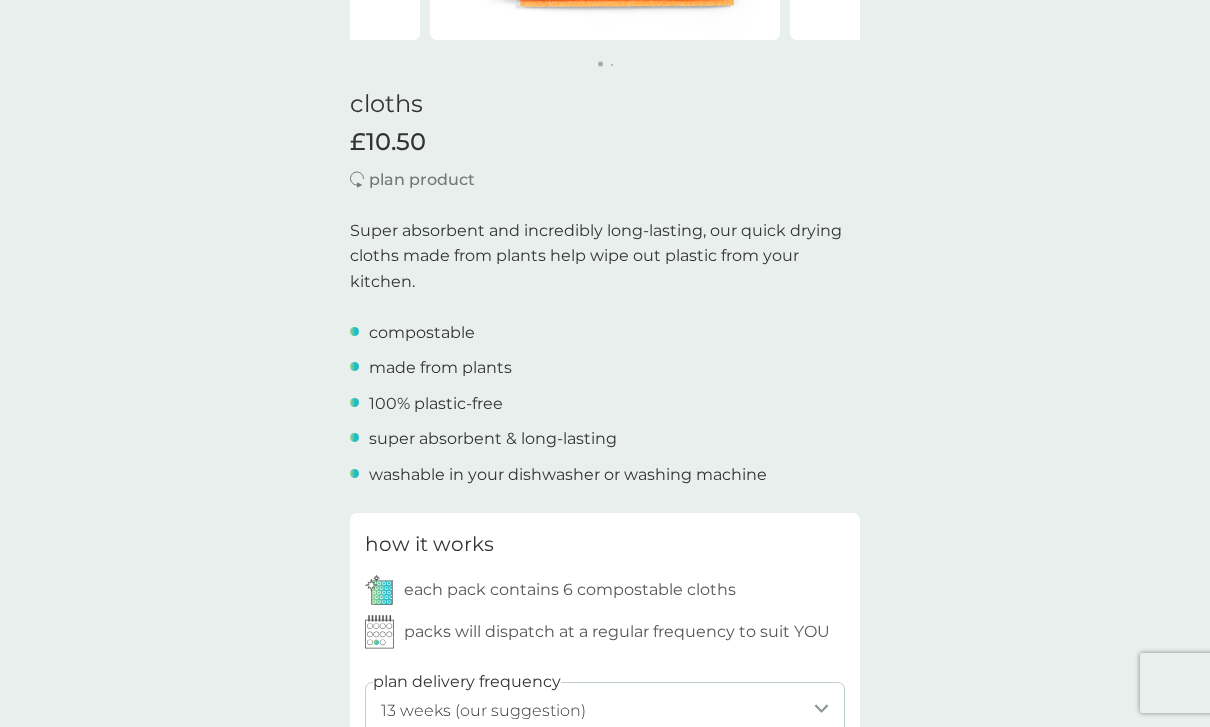 scroll, scrollTop: 0, scrollLeft: 0, axis: both 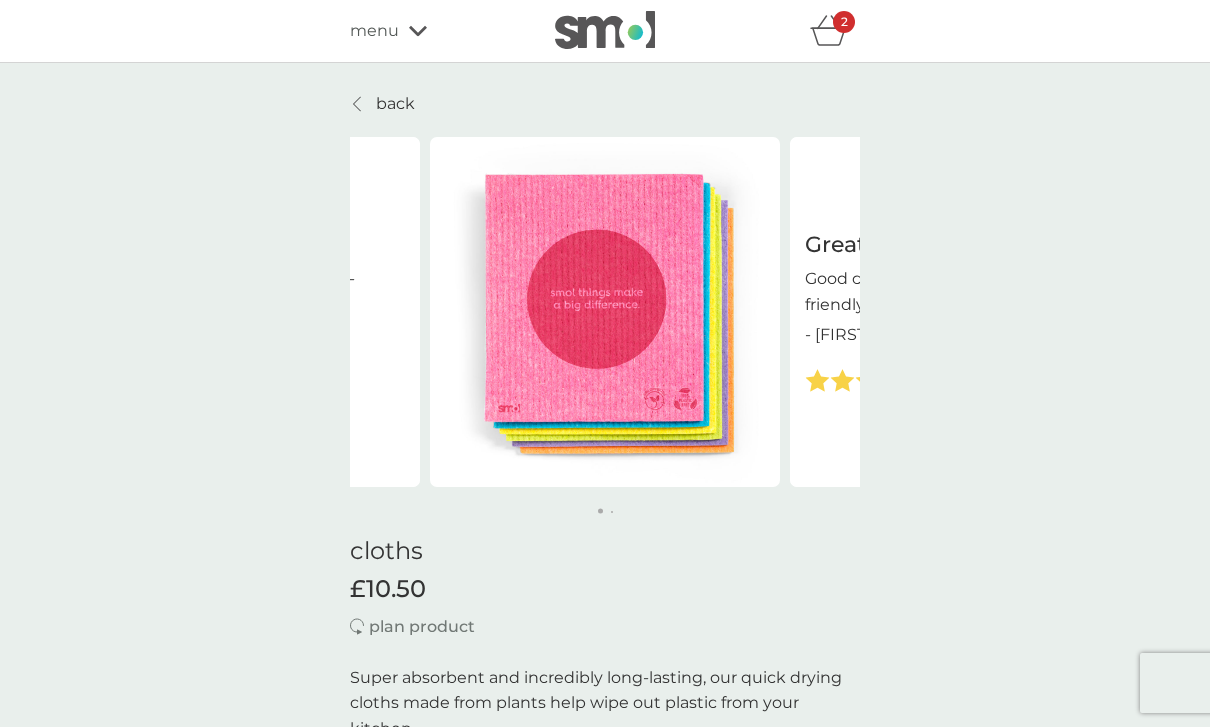 click on "back" at bounding box center [395, 104] 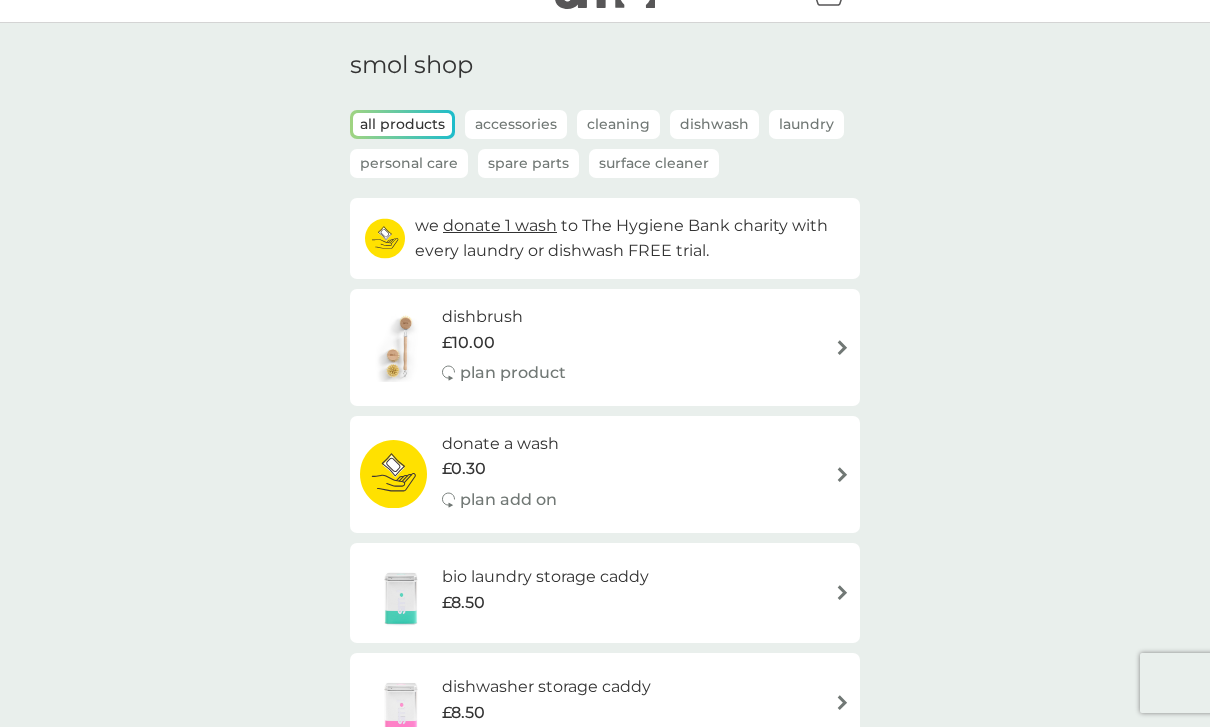scroll, scrollTop: 0, scrollLeft: 0, axis: both 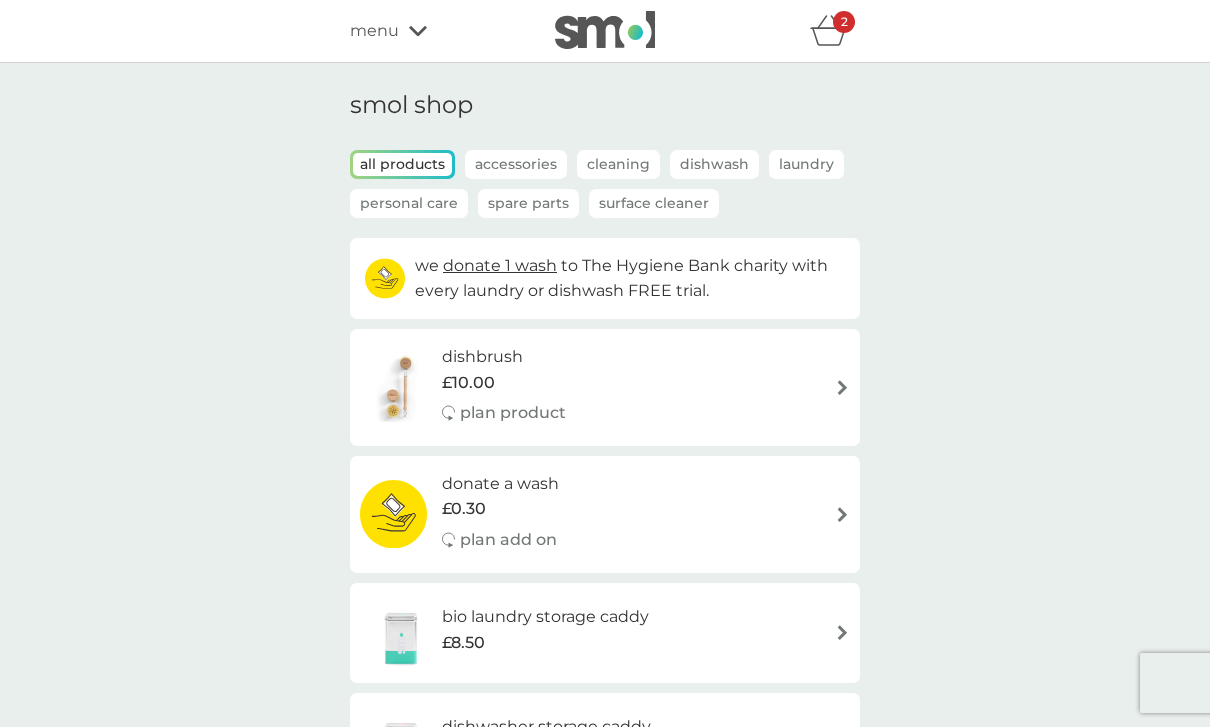 click on "menu" at bounding box center (374, 31) 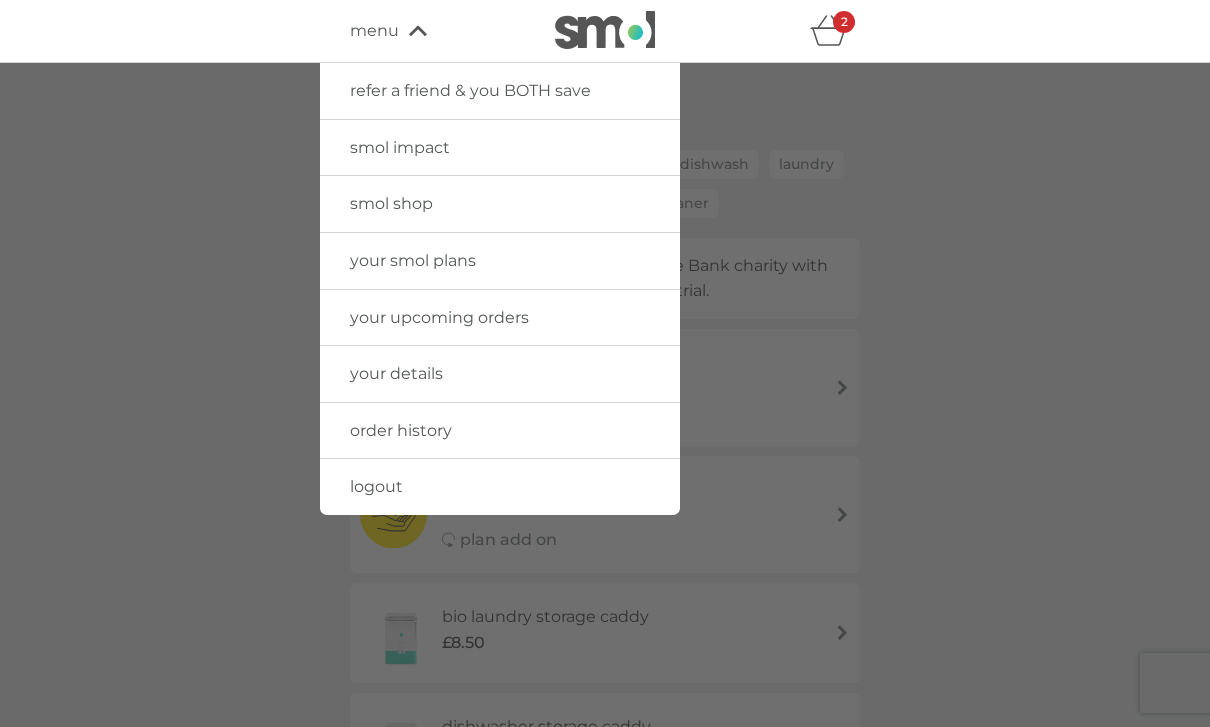 click on "your smol plans" at bounding box center (500, 261) 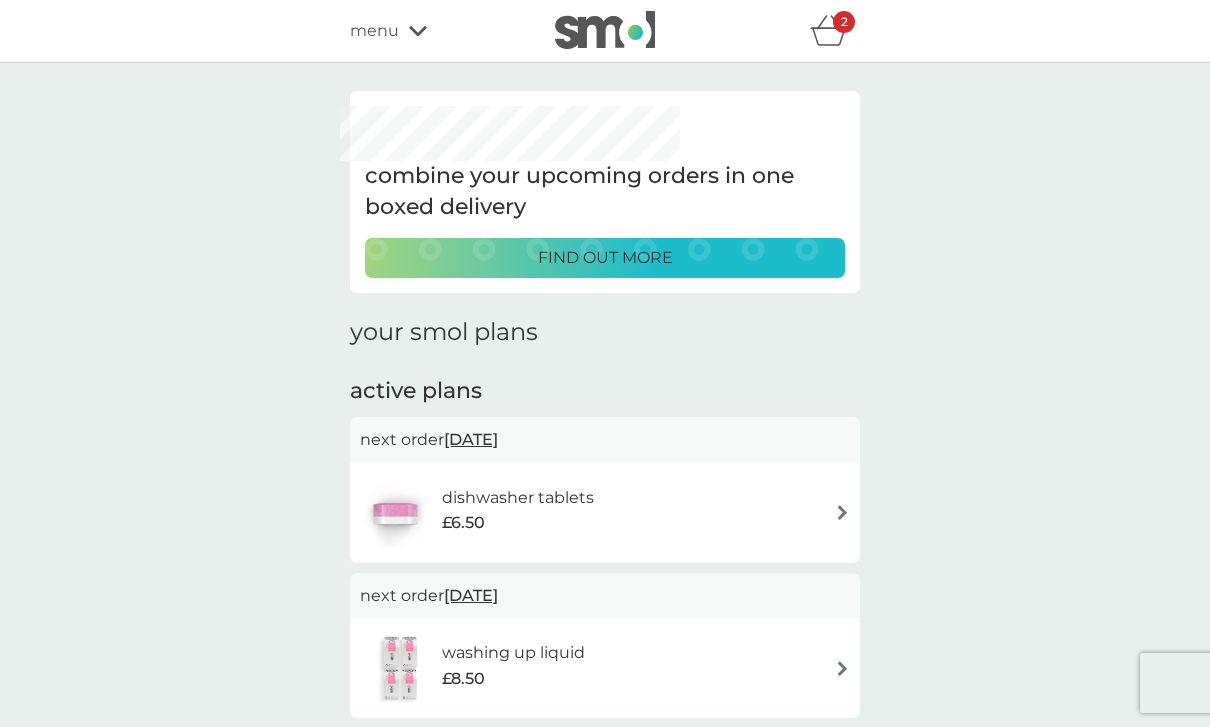 click on "refer a friend & you BOTH save smol impact smol shop your smol plans your upcoming orders your details order history logout menu 2" at bounding box center [605, 31] 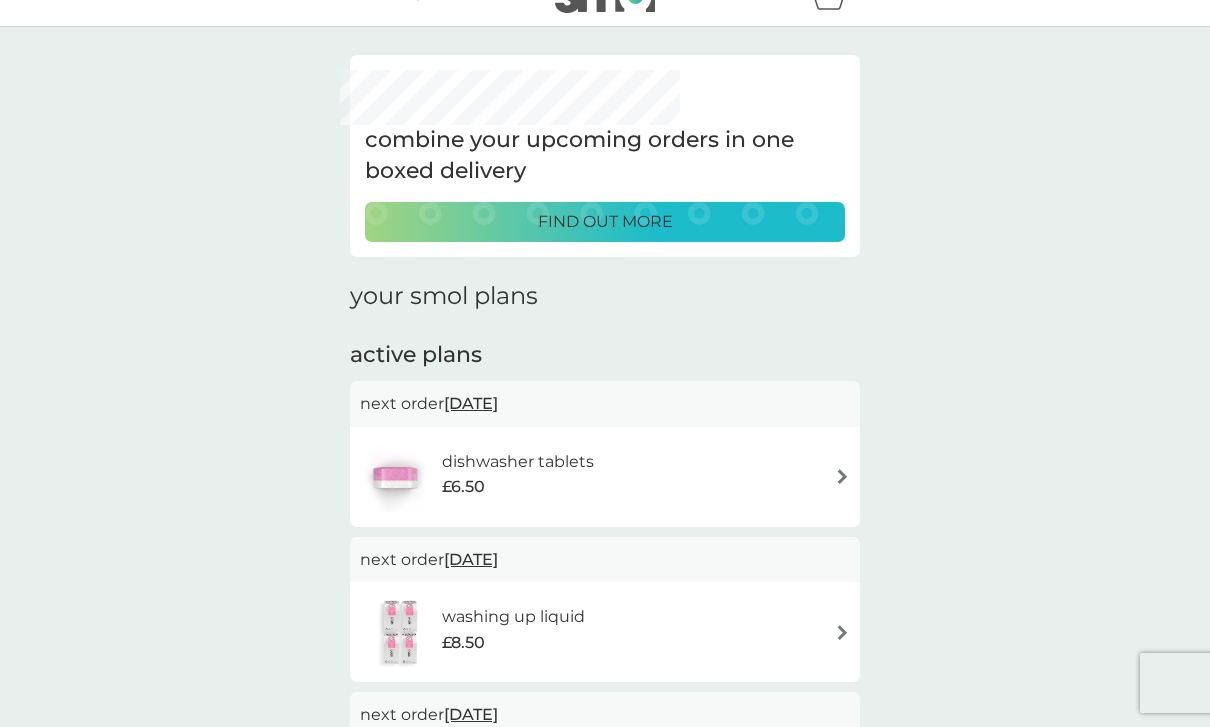 scroll, scrollTop: 0, scrollLeft: 0, axis: both 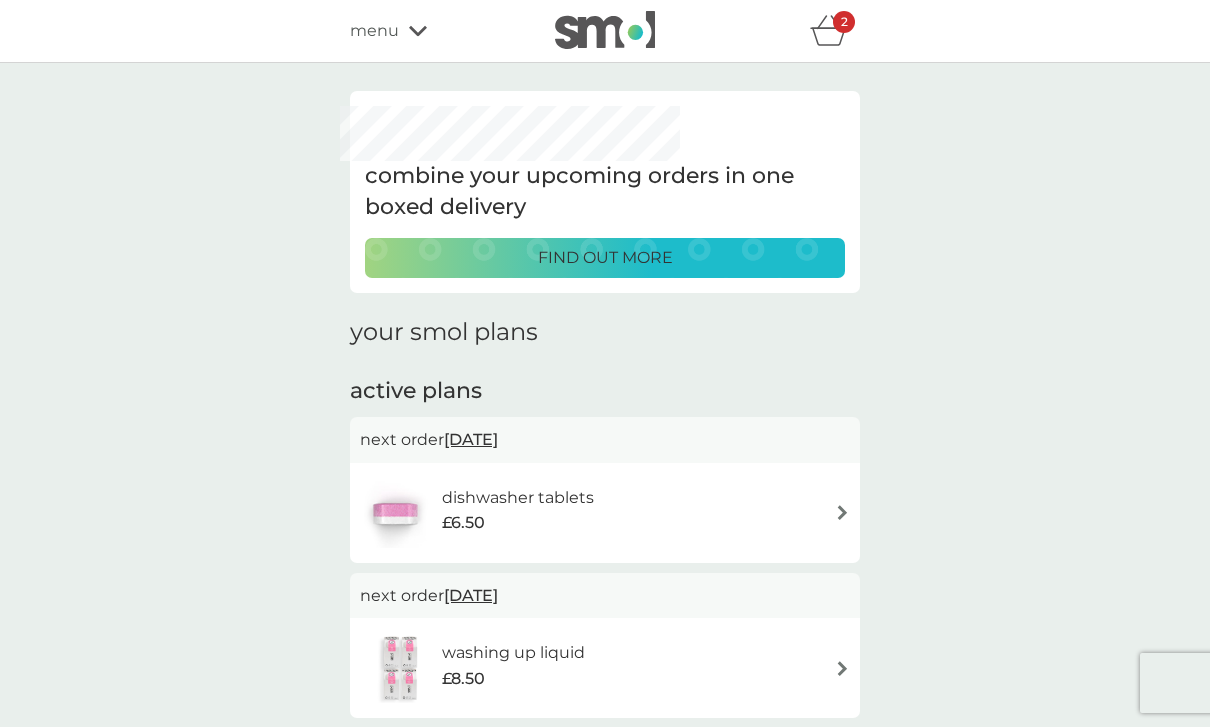 click on "2" at bounding box center (835, 31) 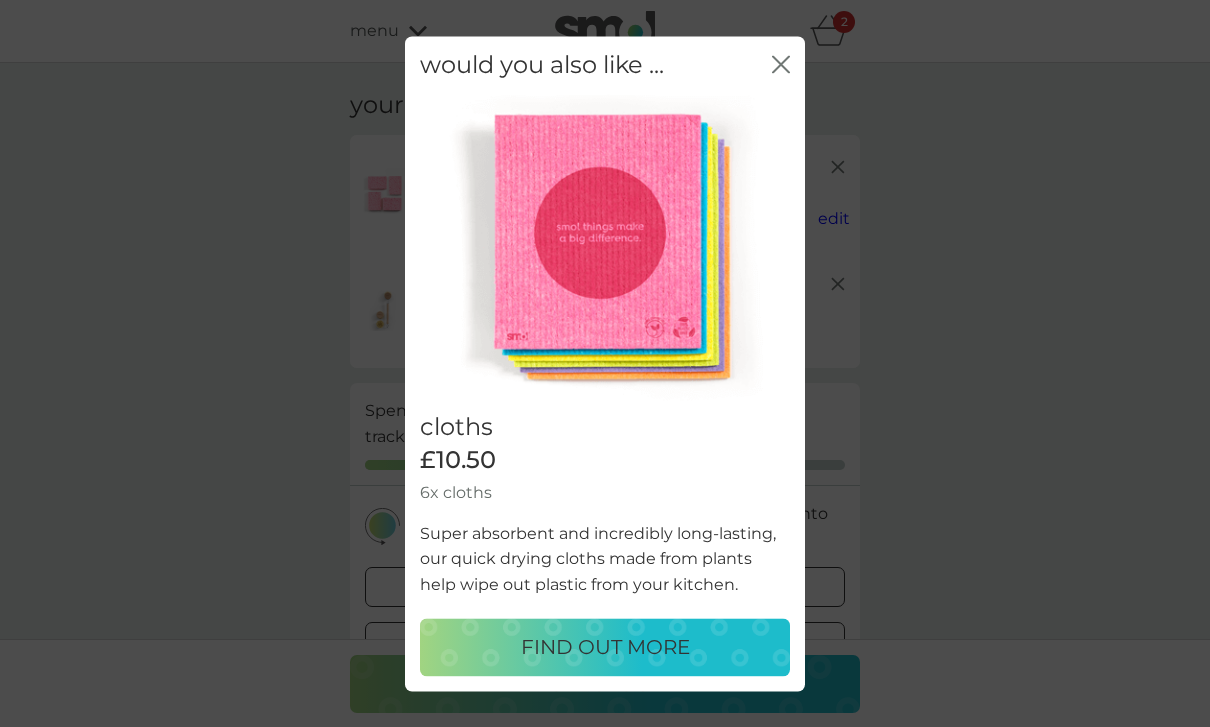 click on "close" 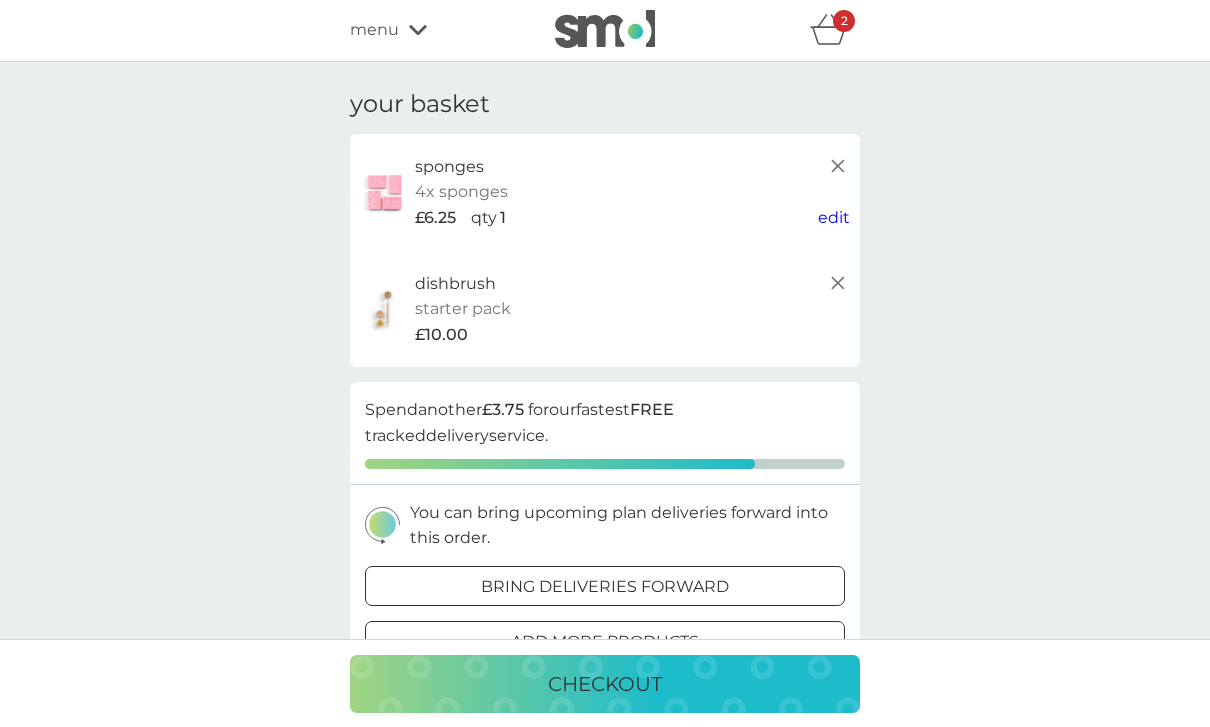 scroll, scrollTop: 0, scrollLeft: 0, axis: both 